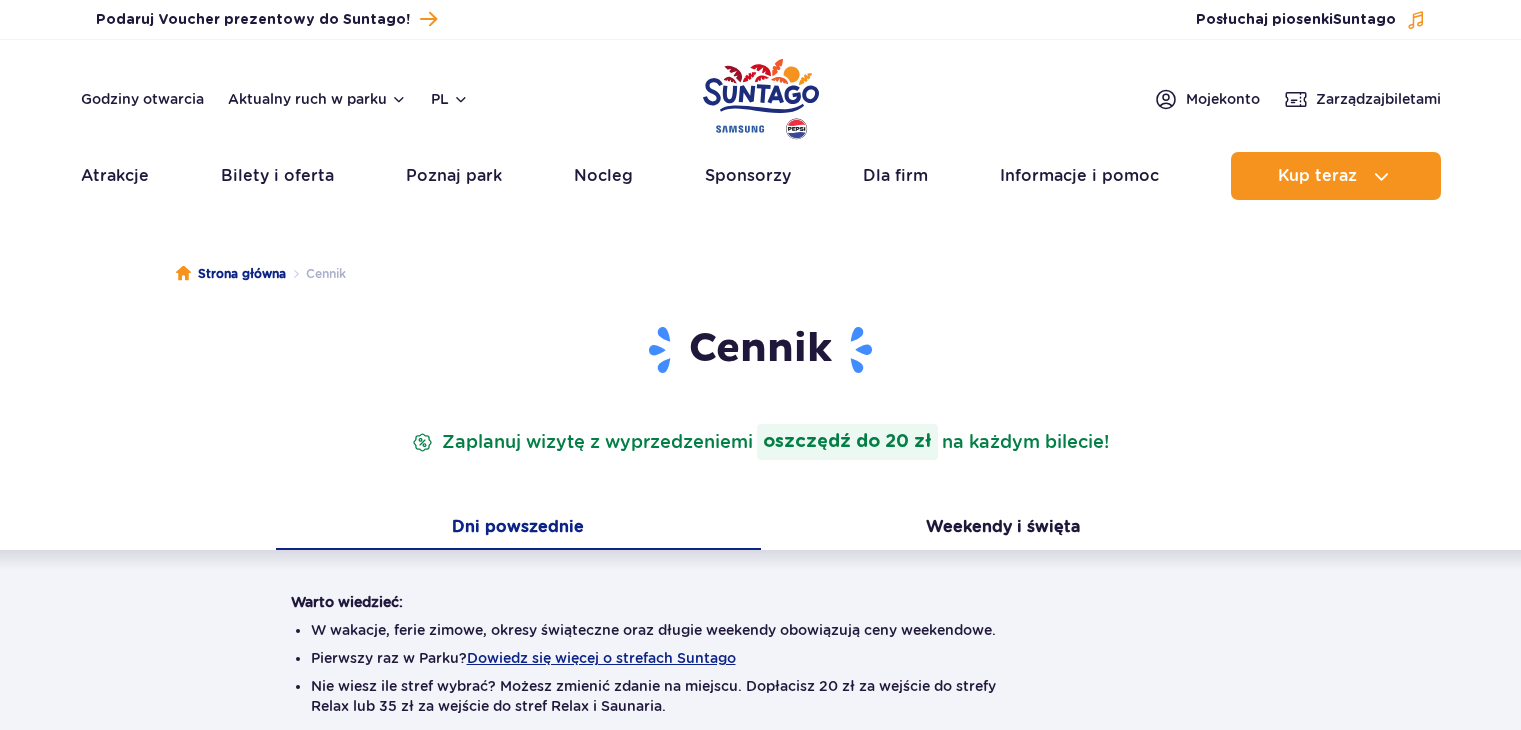 scroll, scrollTop: 0, scrollLeft: 0, axis: both 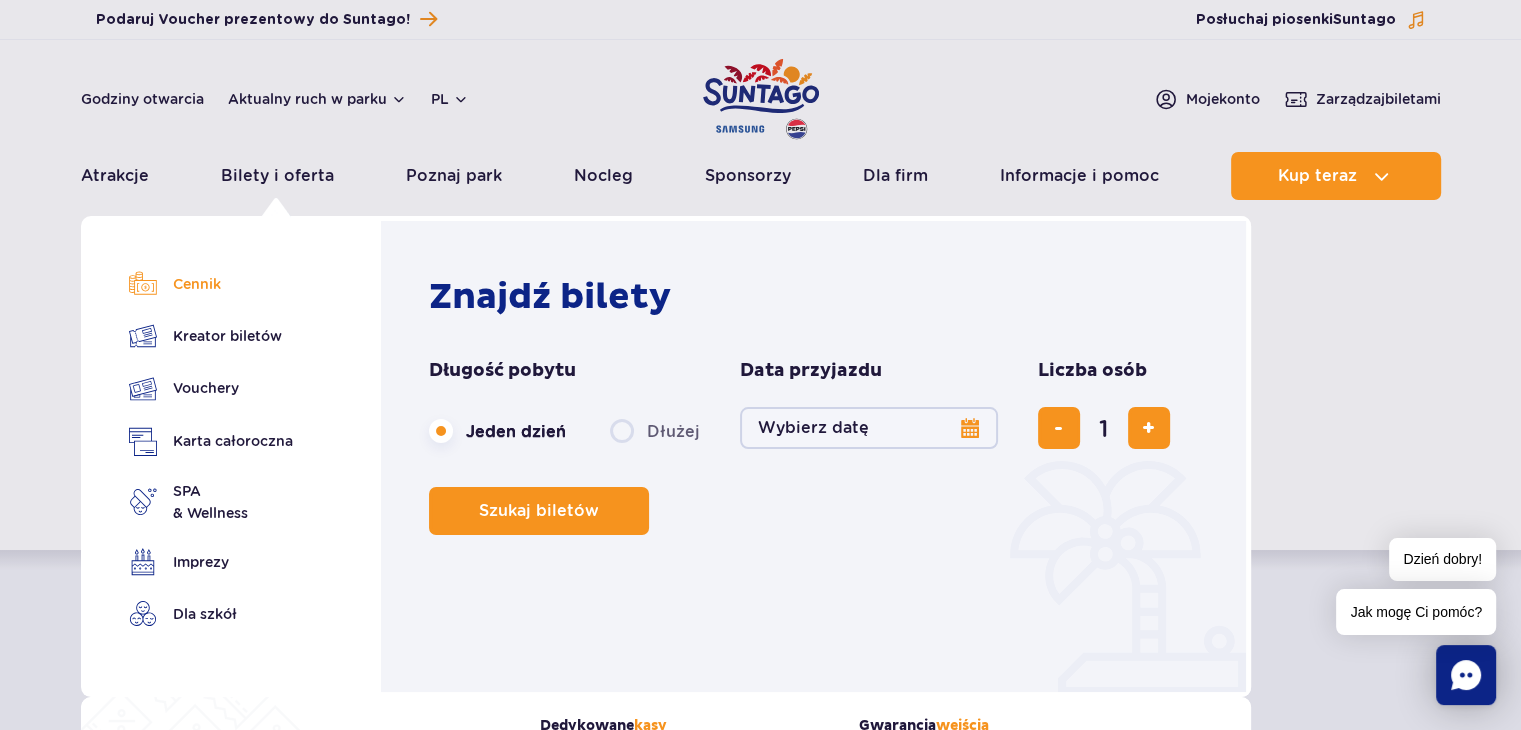 click on "Cennik" at bounding box center [211, 284] 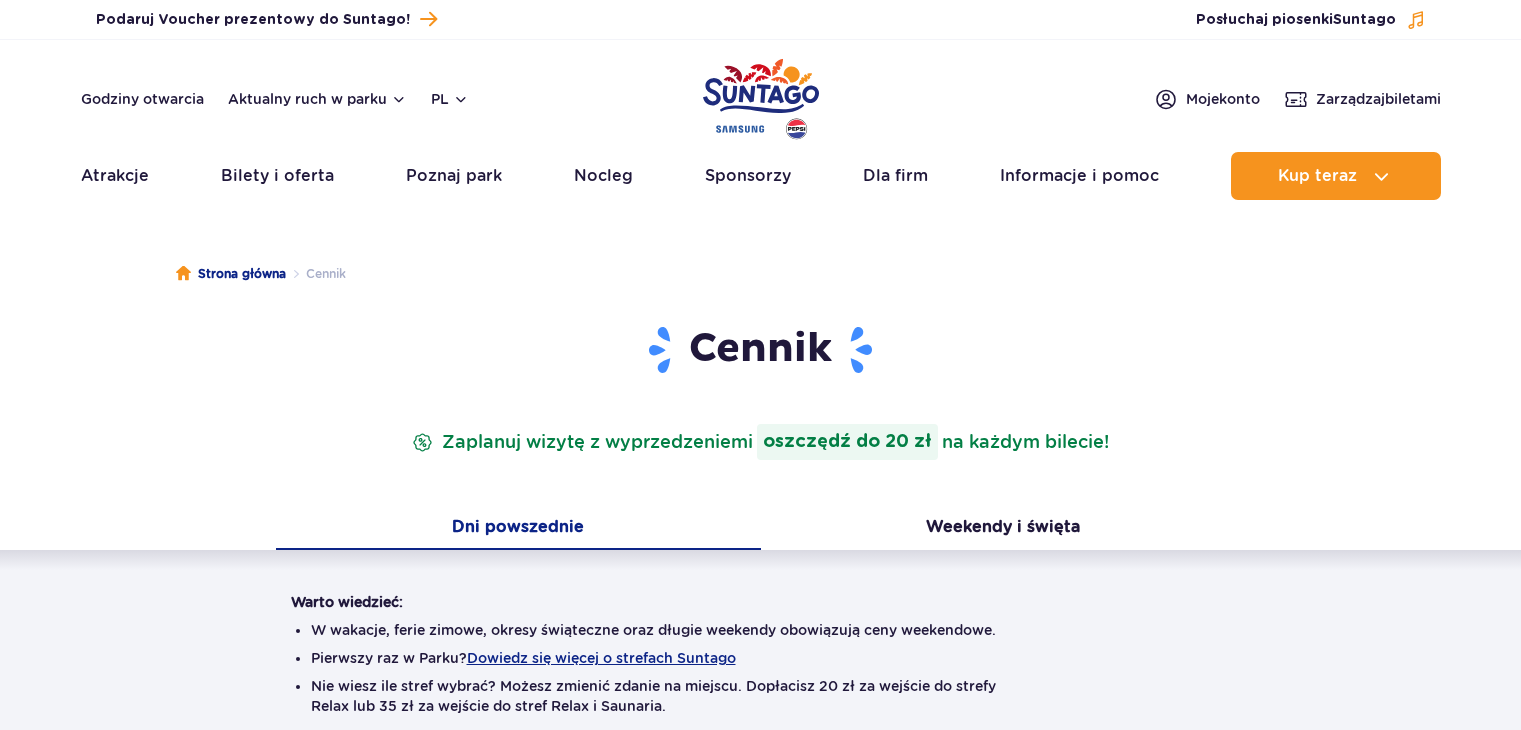 scroll, scrollTop: 0, scrollLeft: 0, axis: both 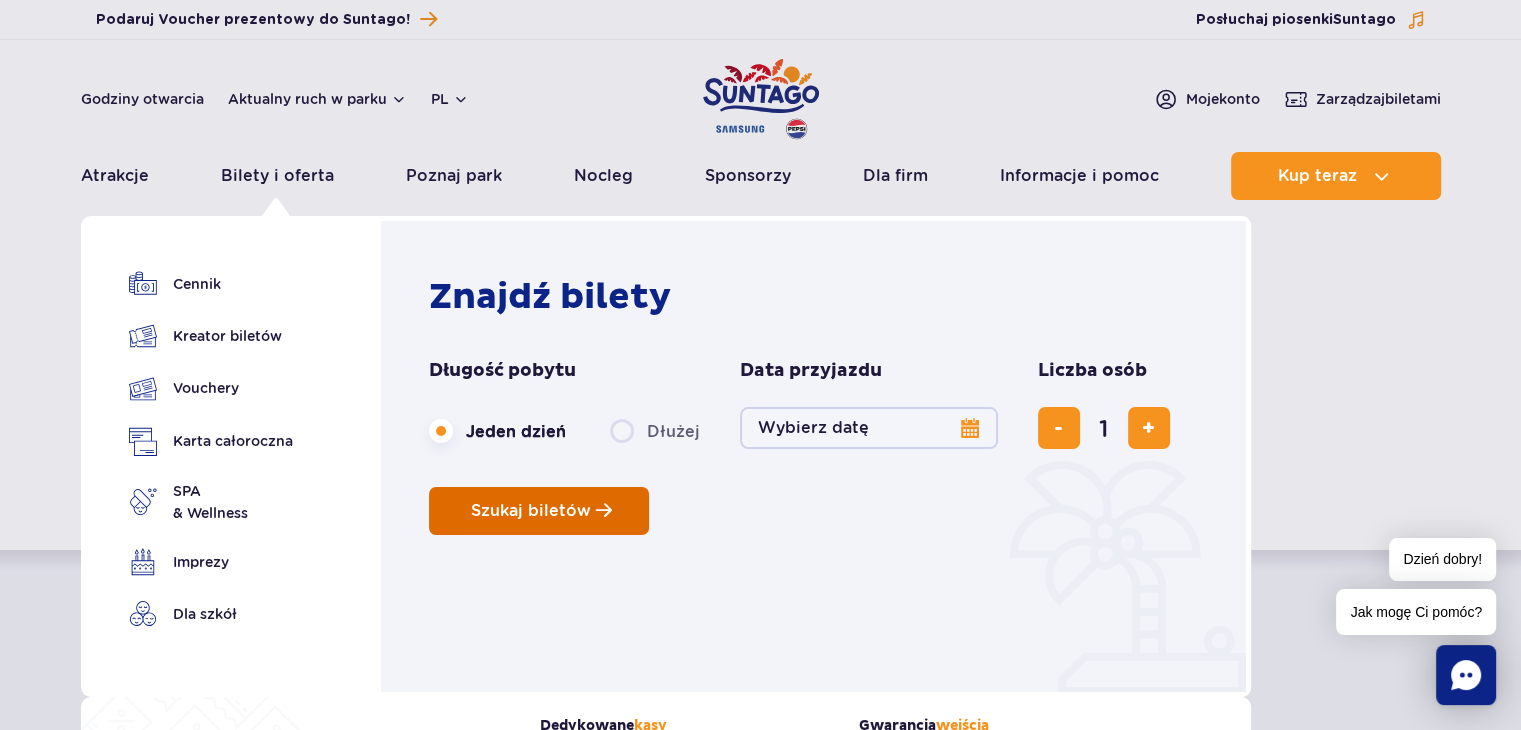 click on "Szukaj biletów" at bounding box center (531, 511) 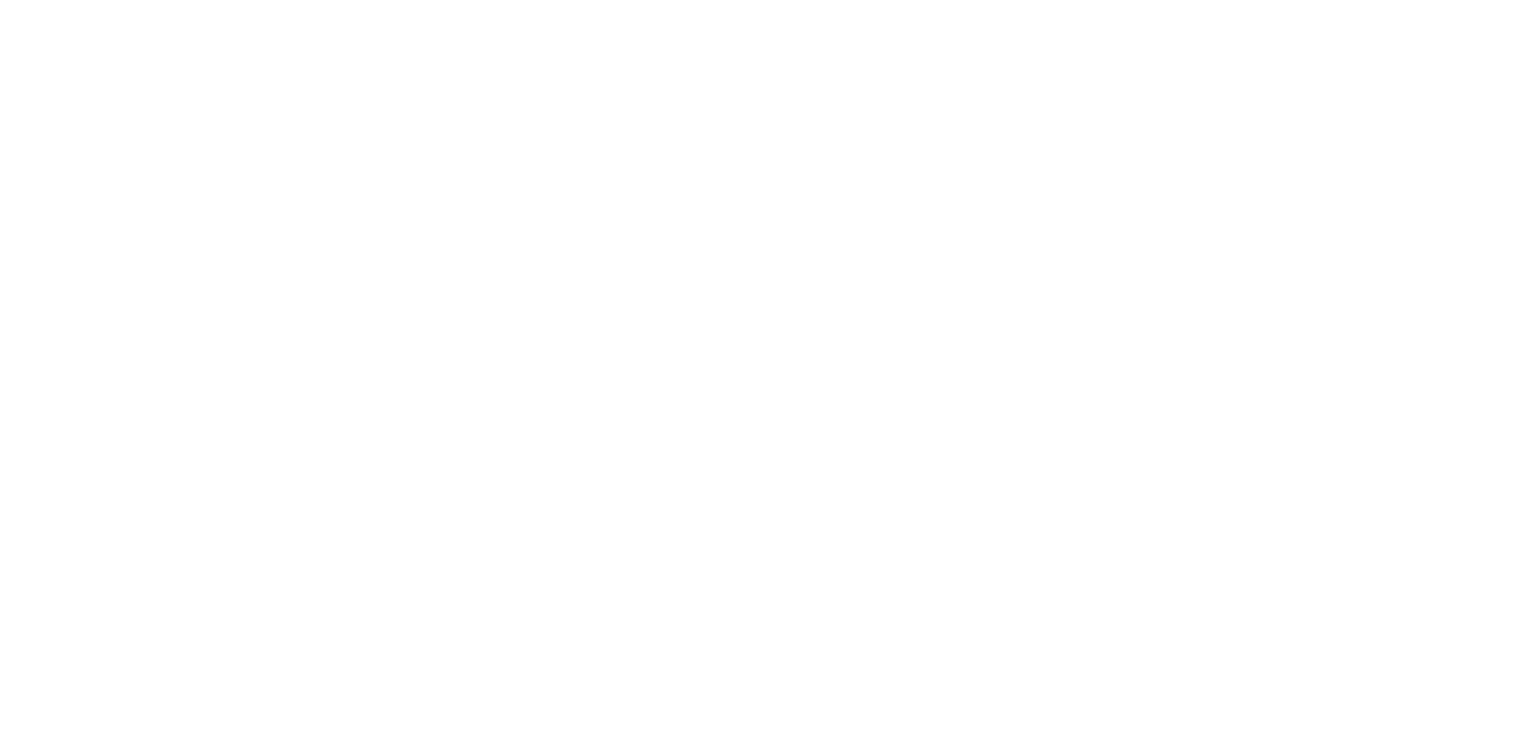 scroll, scrollTop: 0, scrollLeft: 0, axis: both 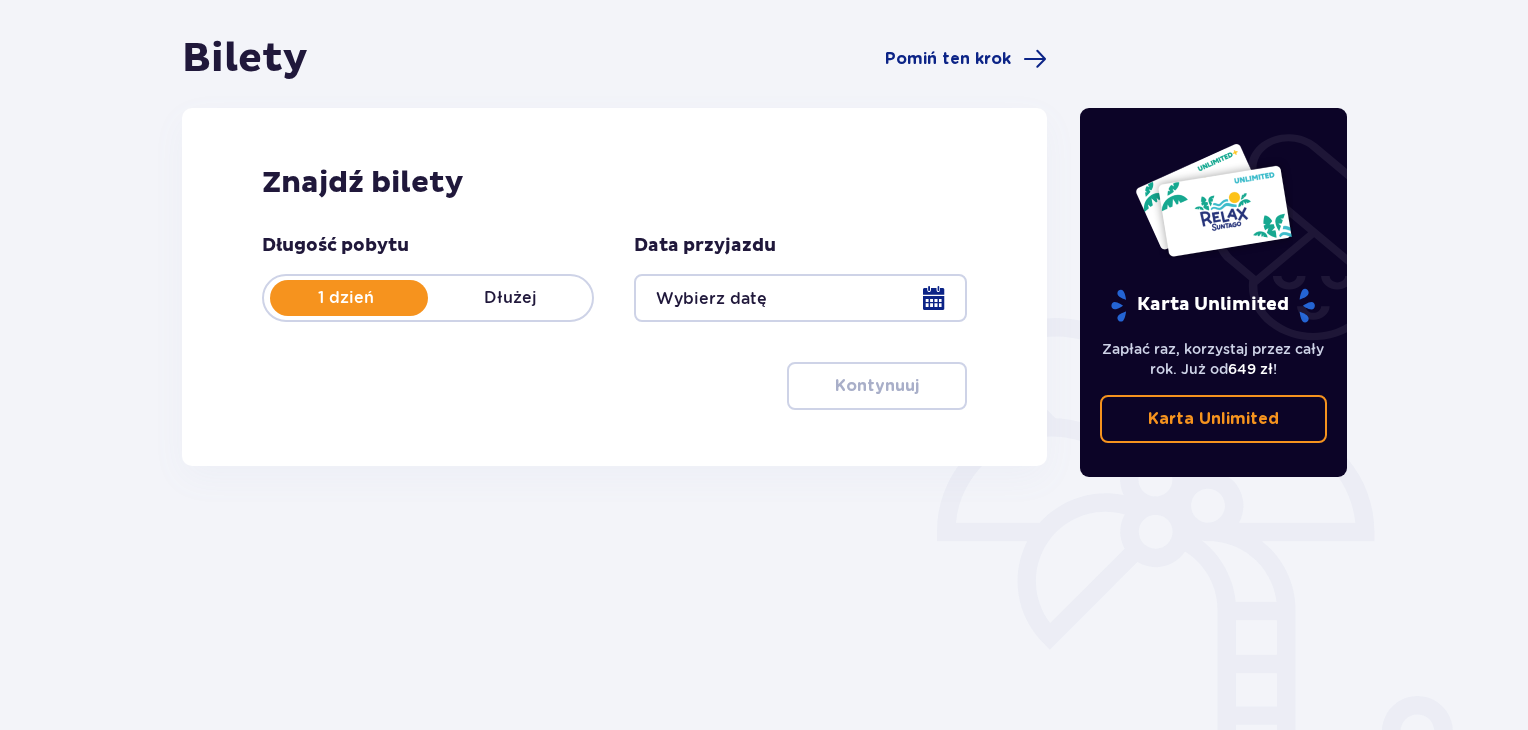 click at bounding box center [800, 298] 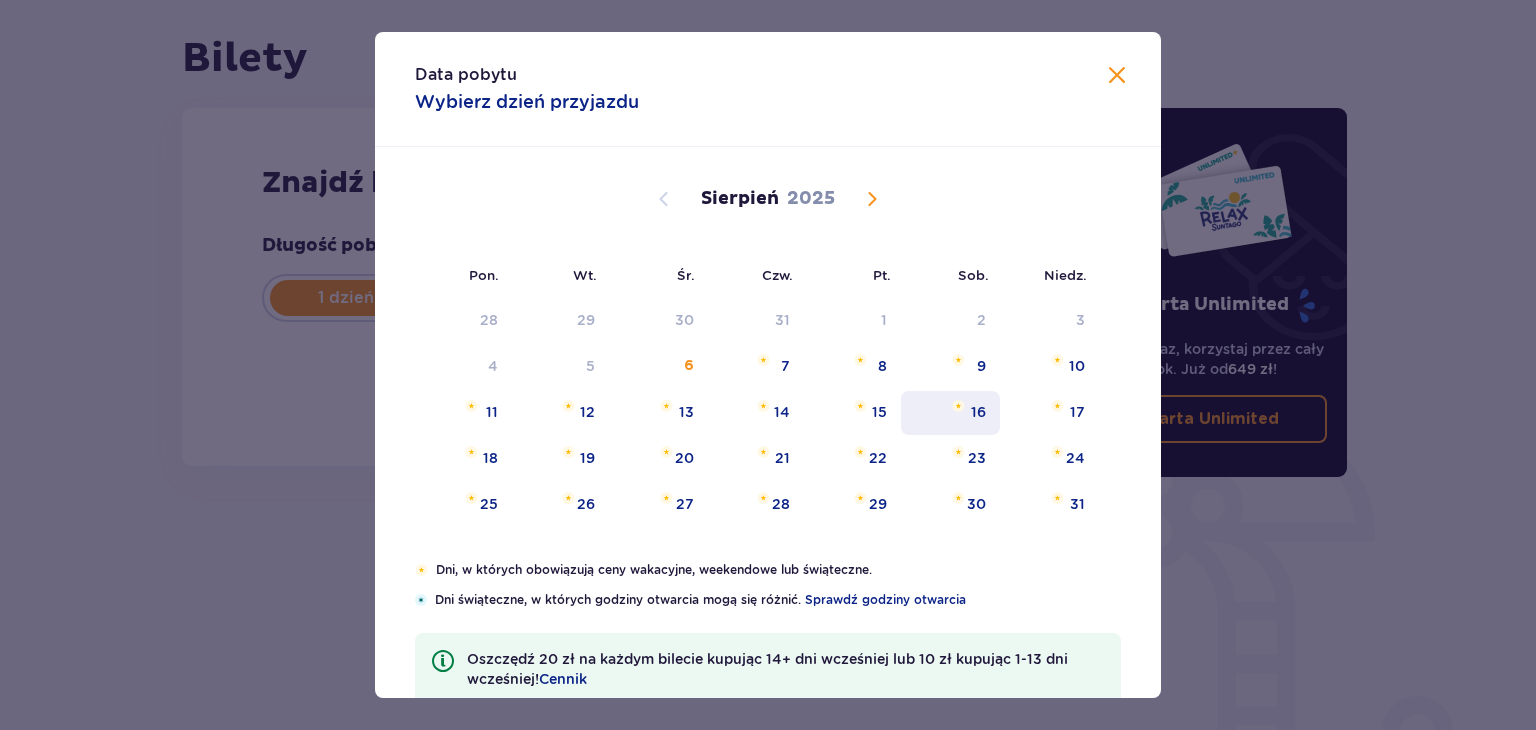 click on "16" at bounding box center [950, 413] 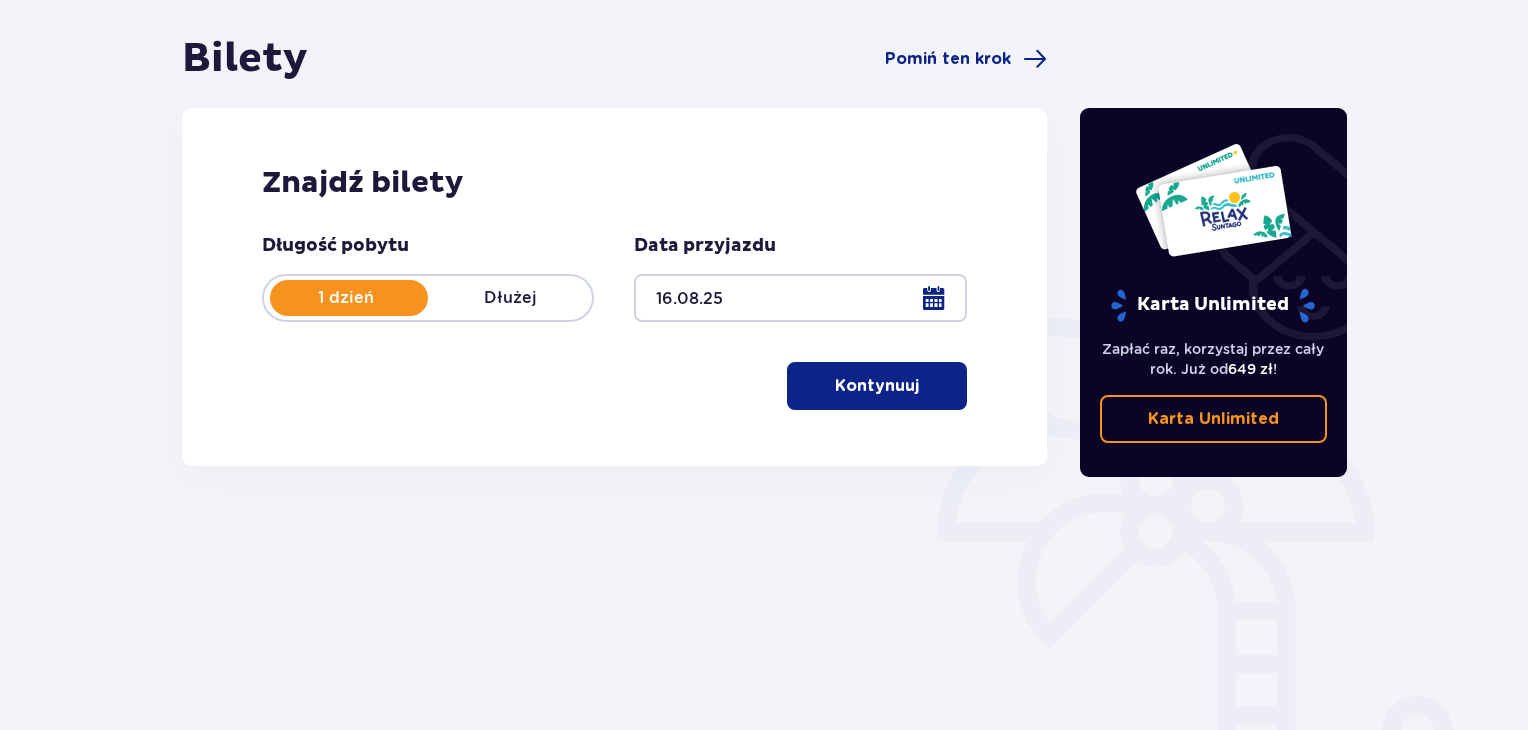 click at bounding box center (800, 298) 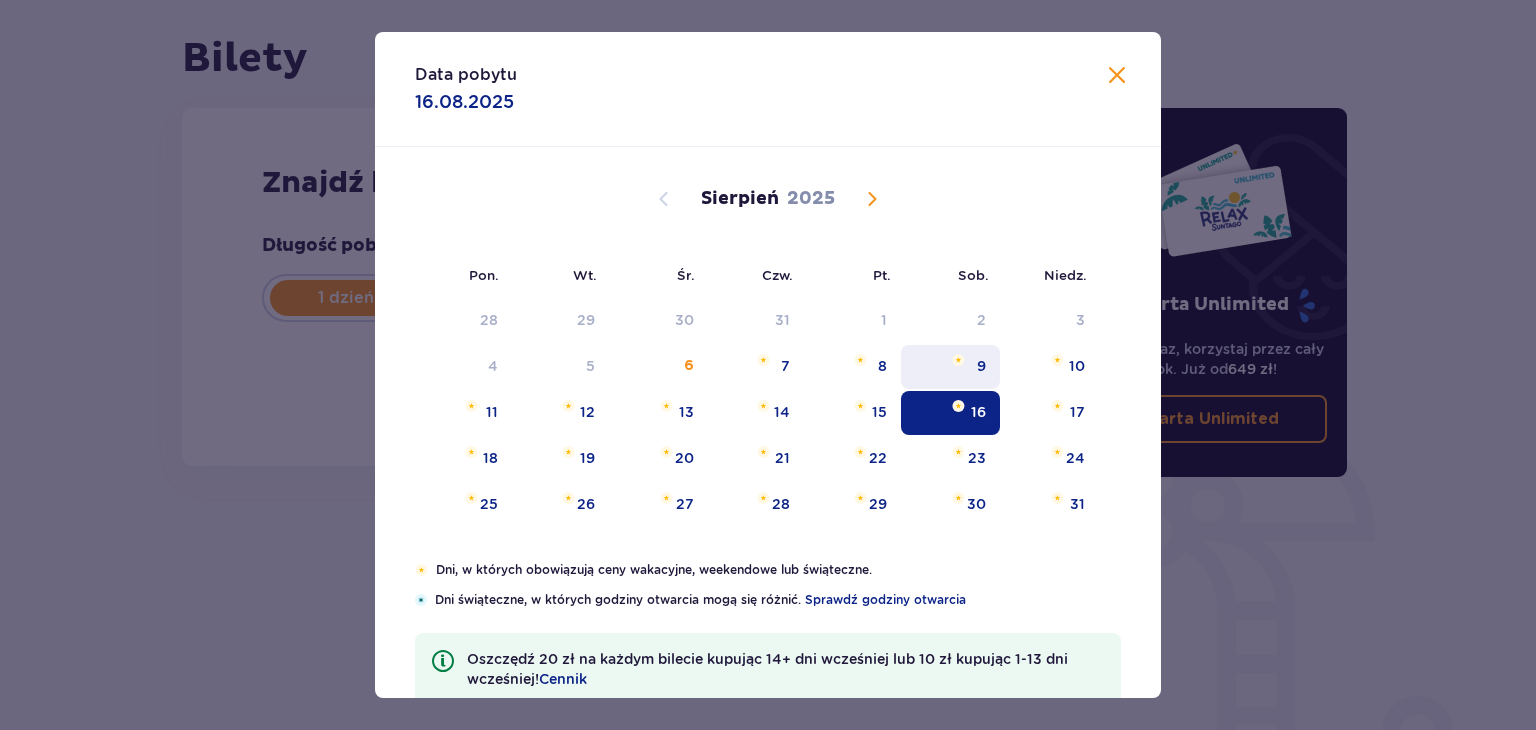 click on "9" at bounding box center [950, 367] 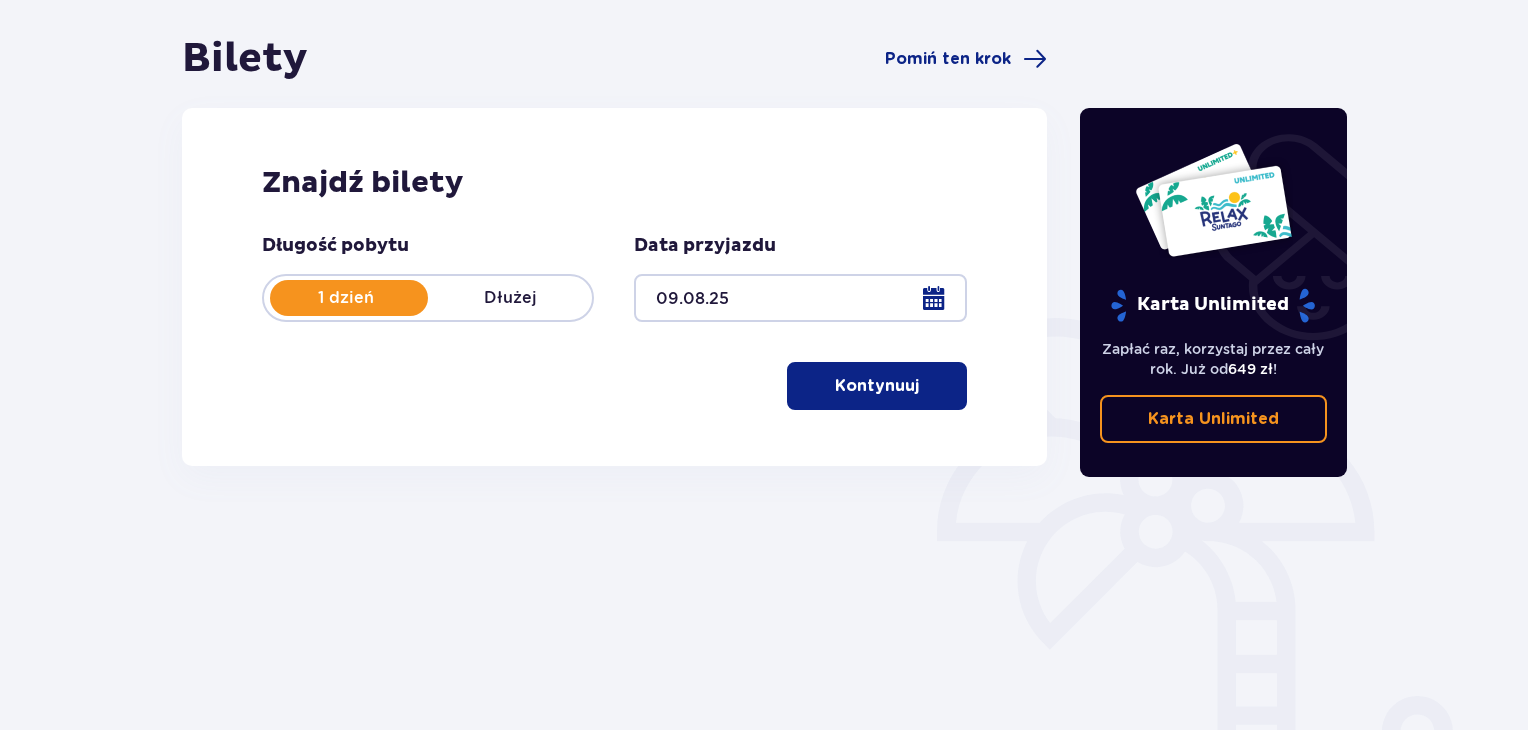 click at bounding box center [923, 386] 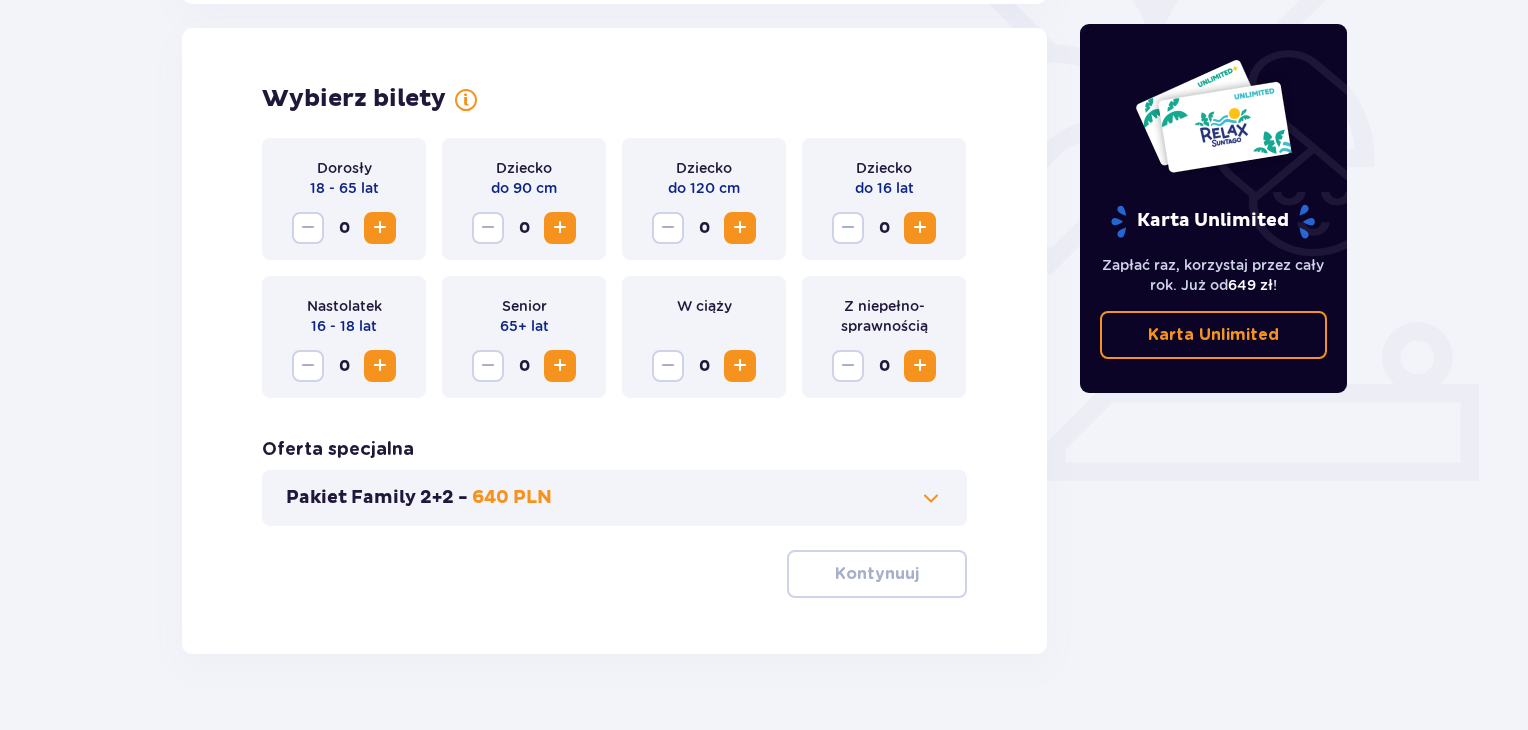 scroll, scrollTop: 556, scrollLeft: 0, axis: vertical 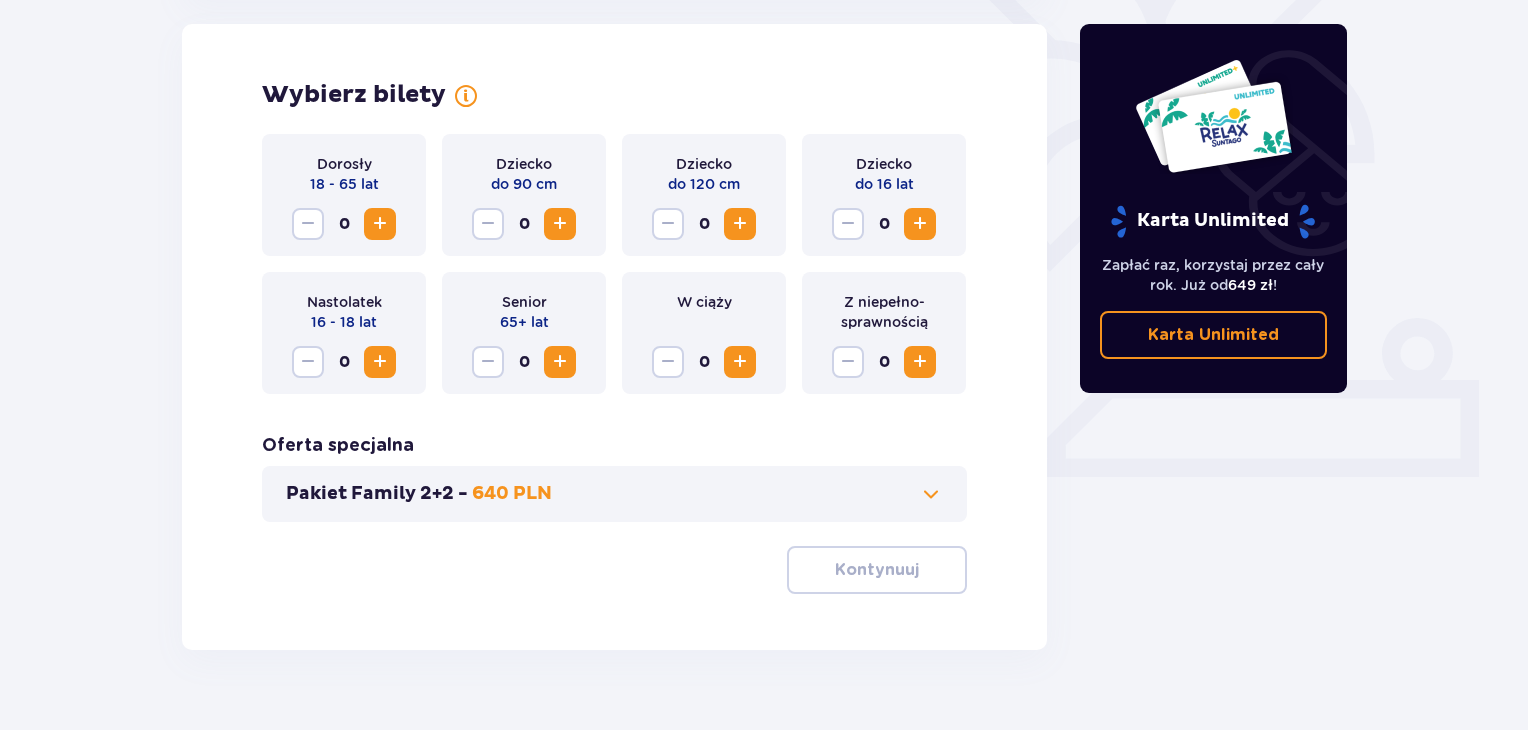 click at bounding box center [920, 224] 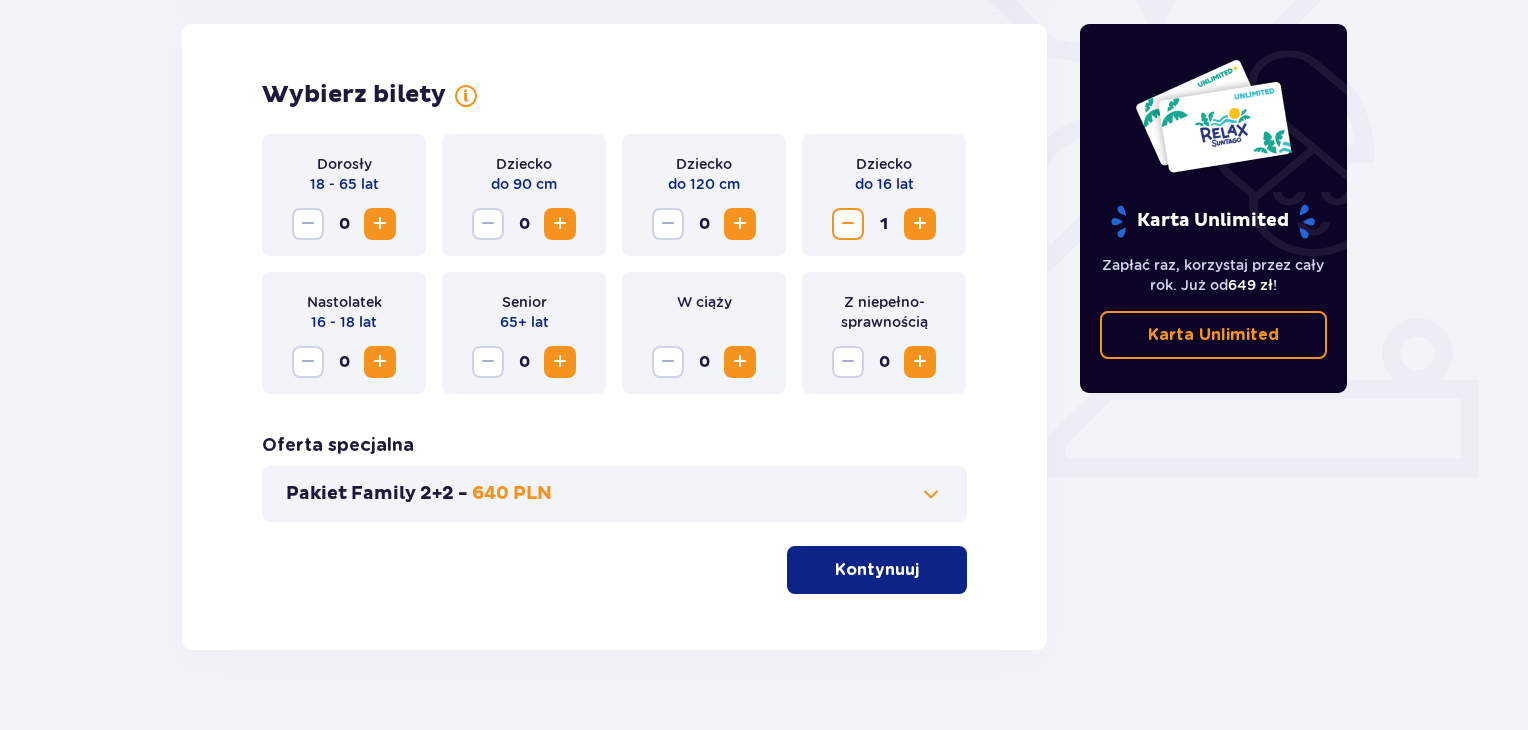 click on "Kontynuuj" at bounding box center [877, 570] 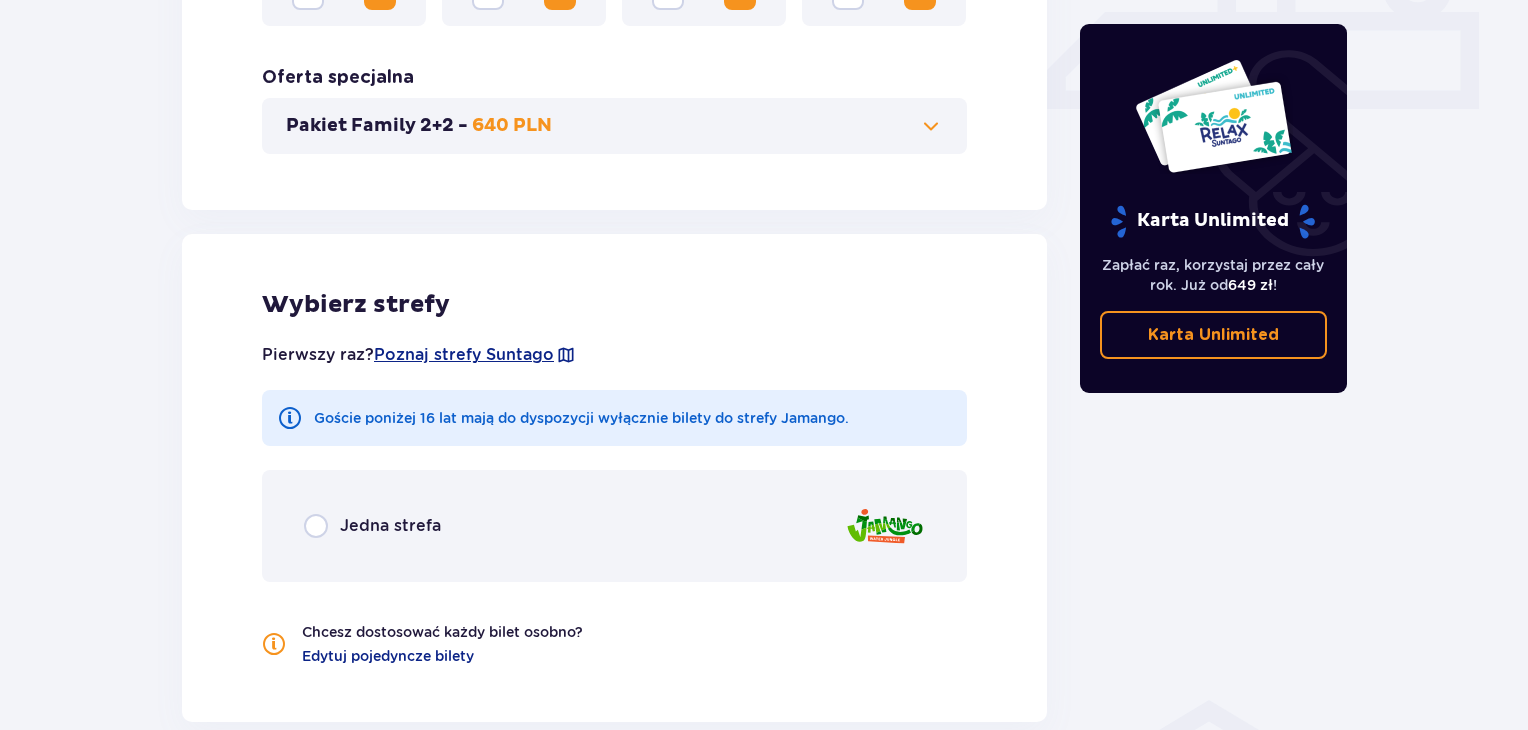 scroll, scrollTop: 920, scrollLeft: 0, axis: vertical 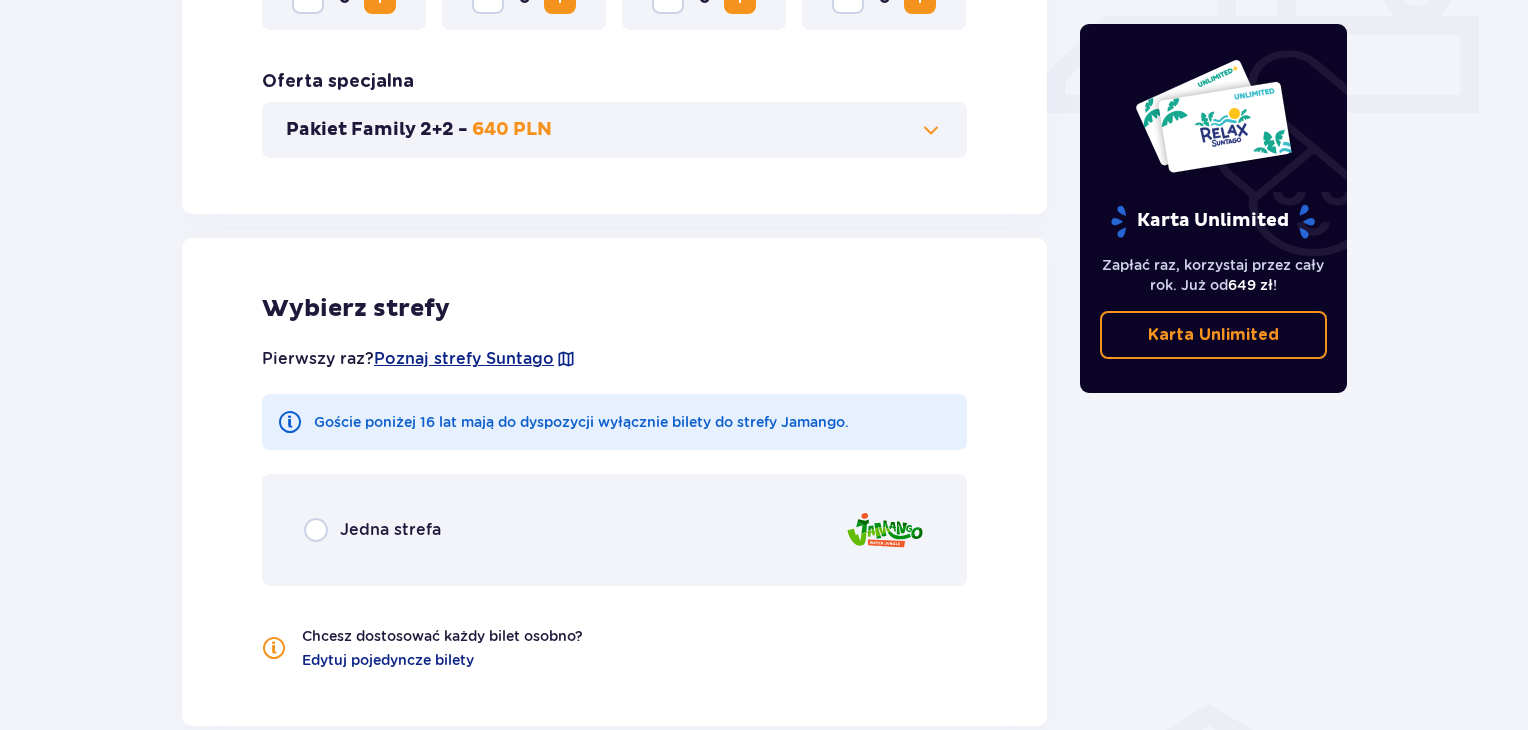 click on "Pakiet Family 2+2 -  640 PLN" at bounding box center [614, 130] 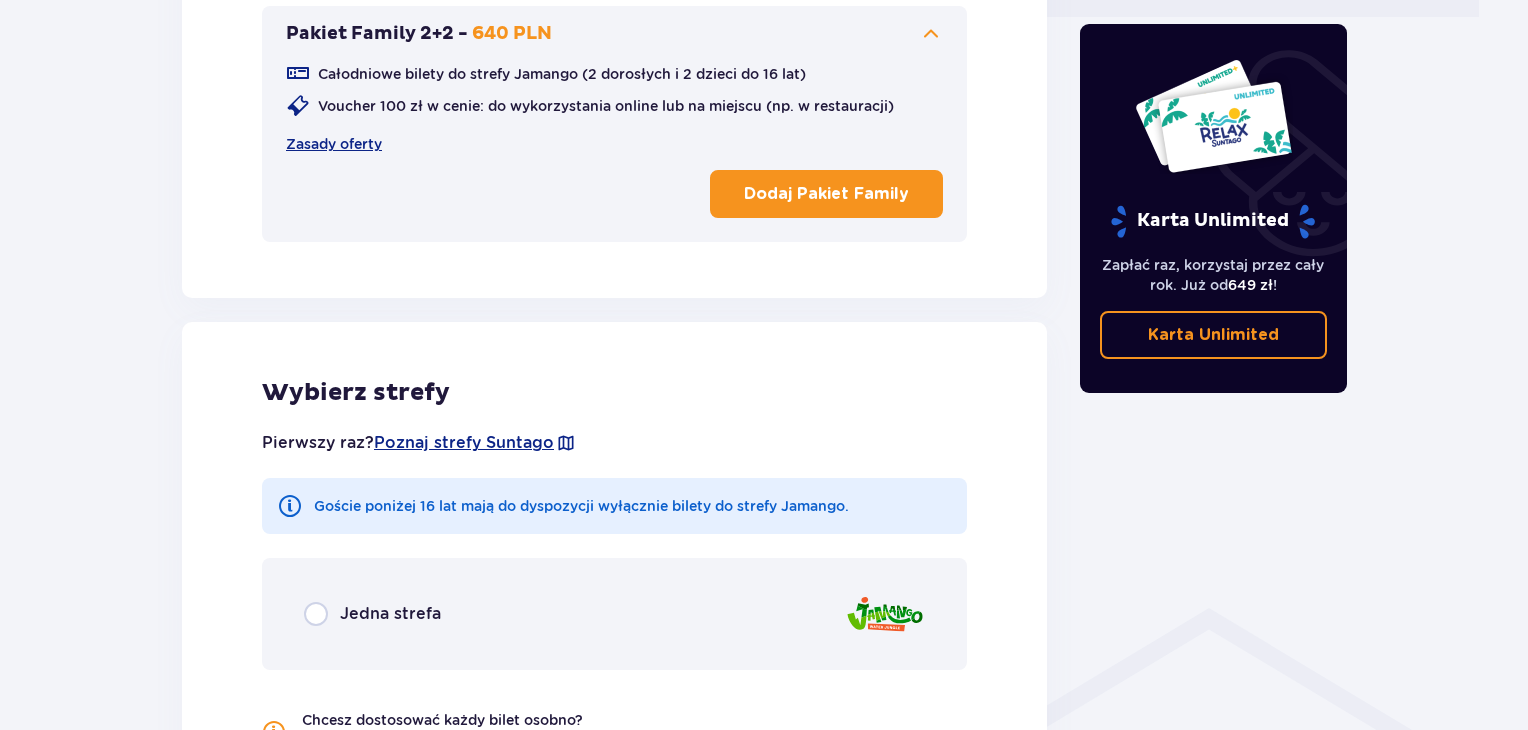 scroll, scrollTop: 1288, scrollLeft: 0, axis: vertical 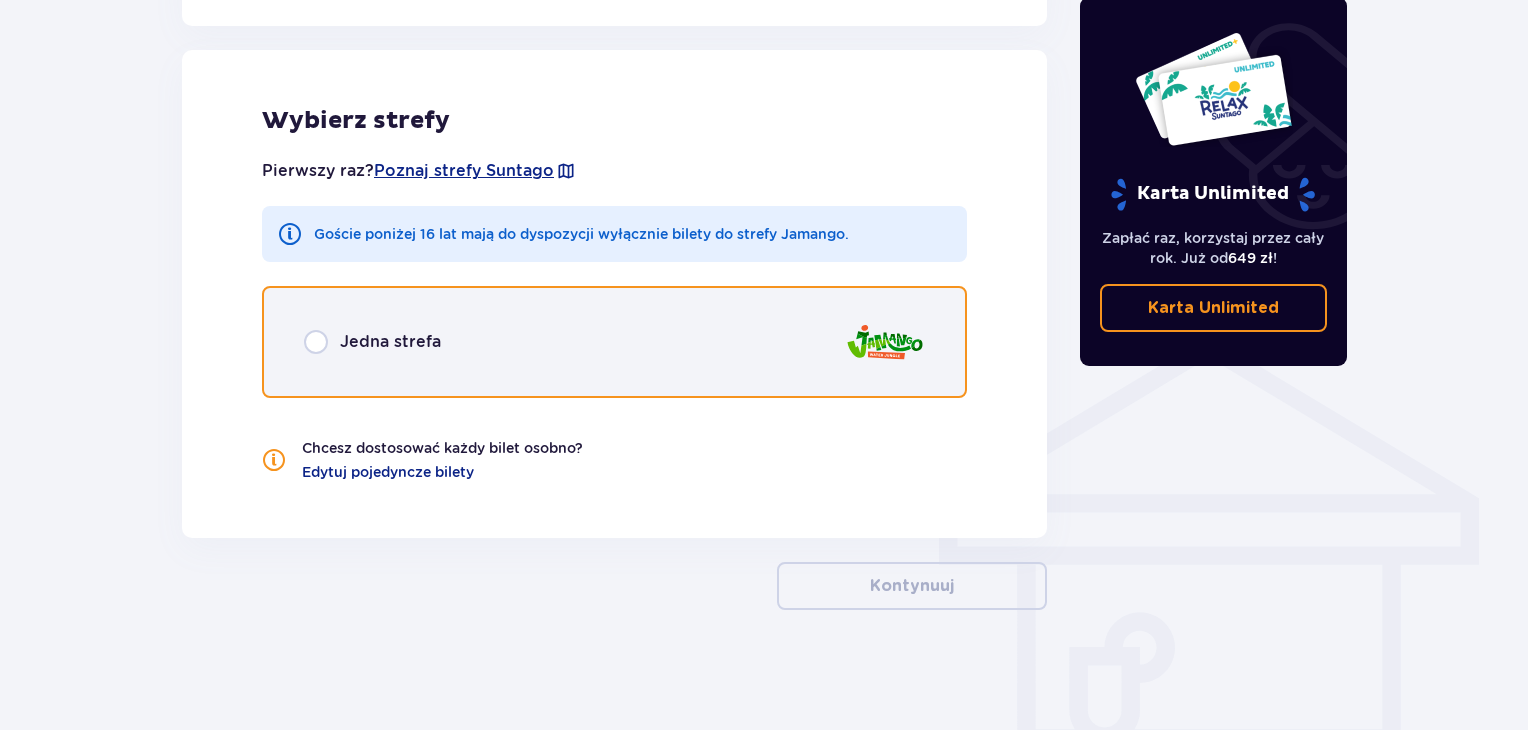 click at bounding box center [316, 342] 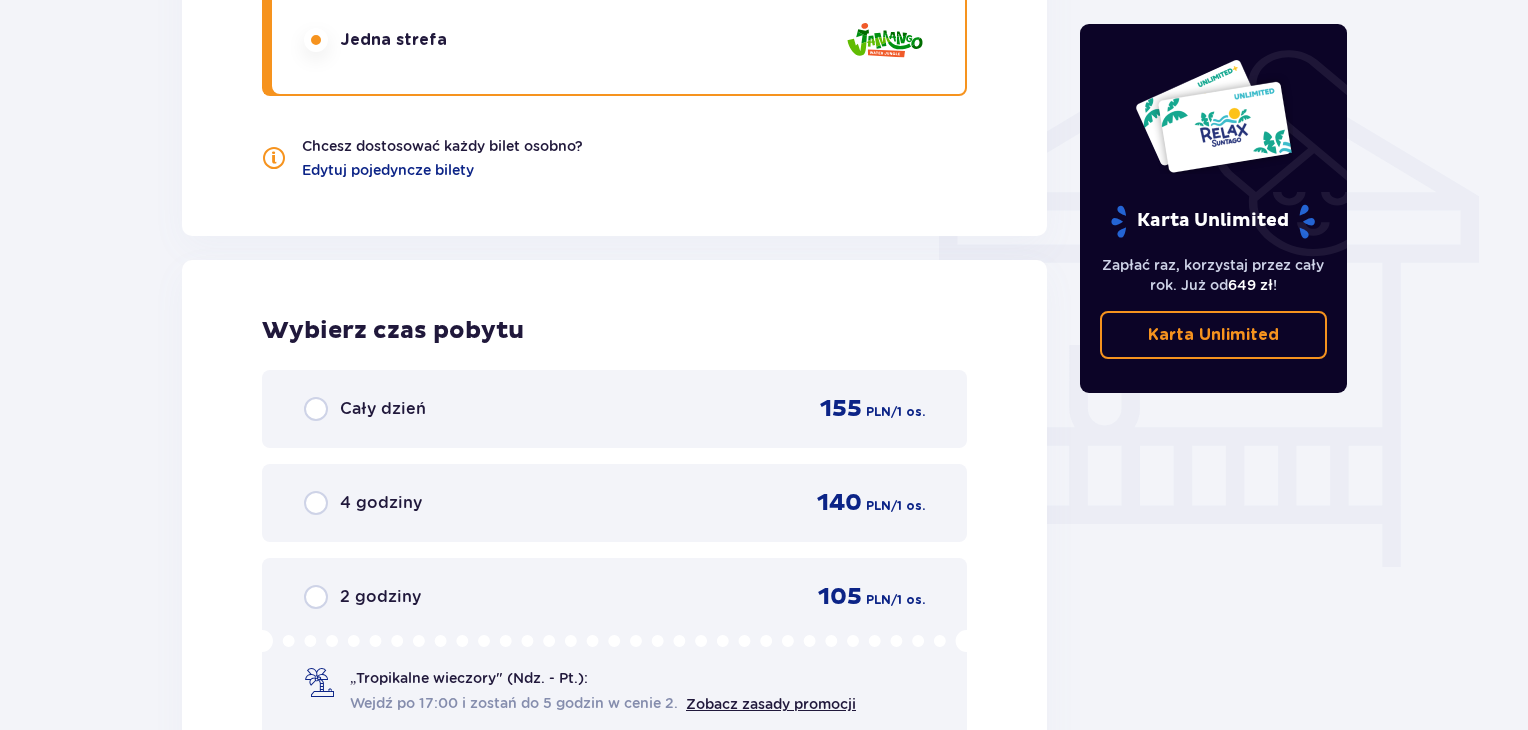 scroll, scrollTop: 1913, scrollLeft: 0, axis: vertical 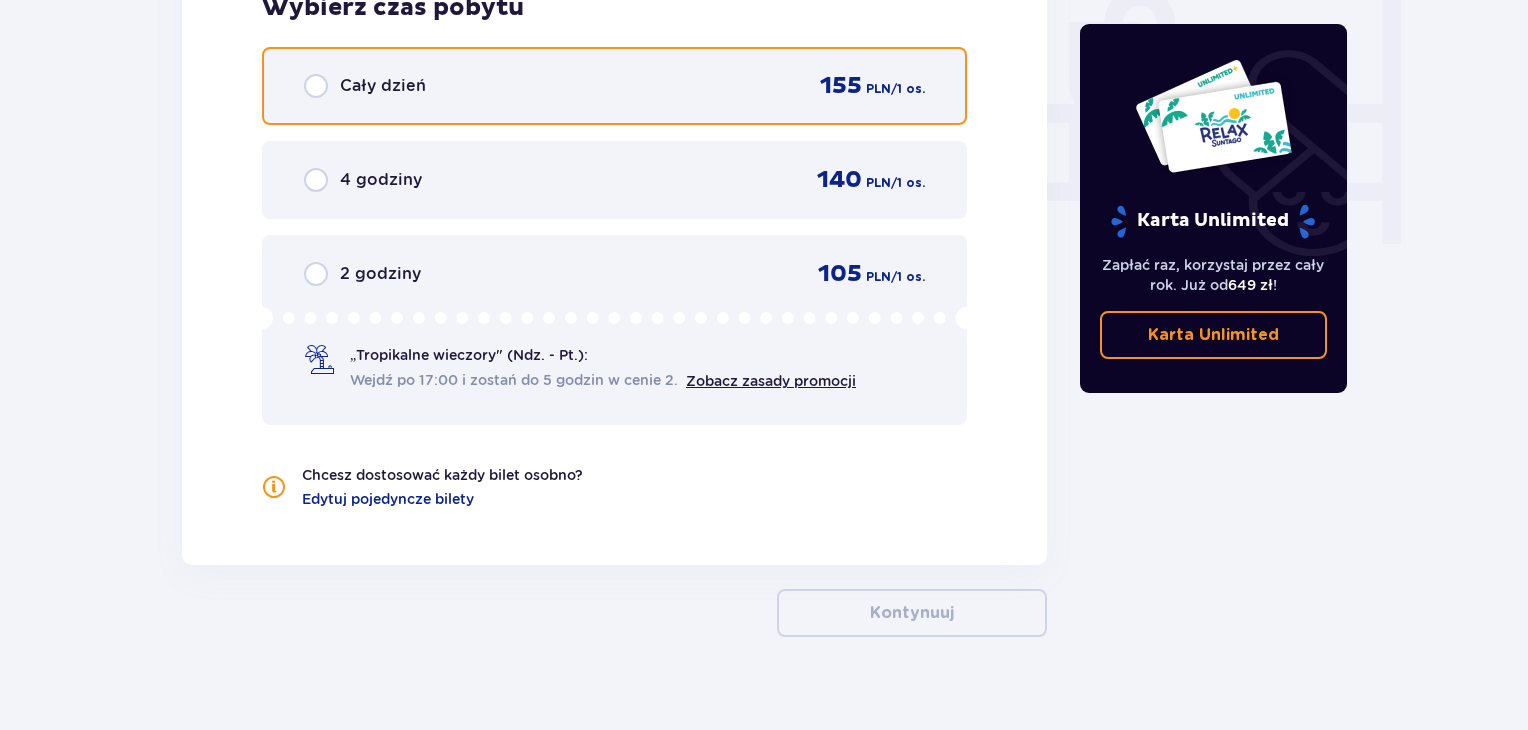 click at bounding box center (316, 86) 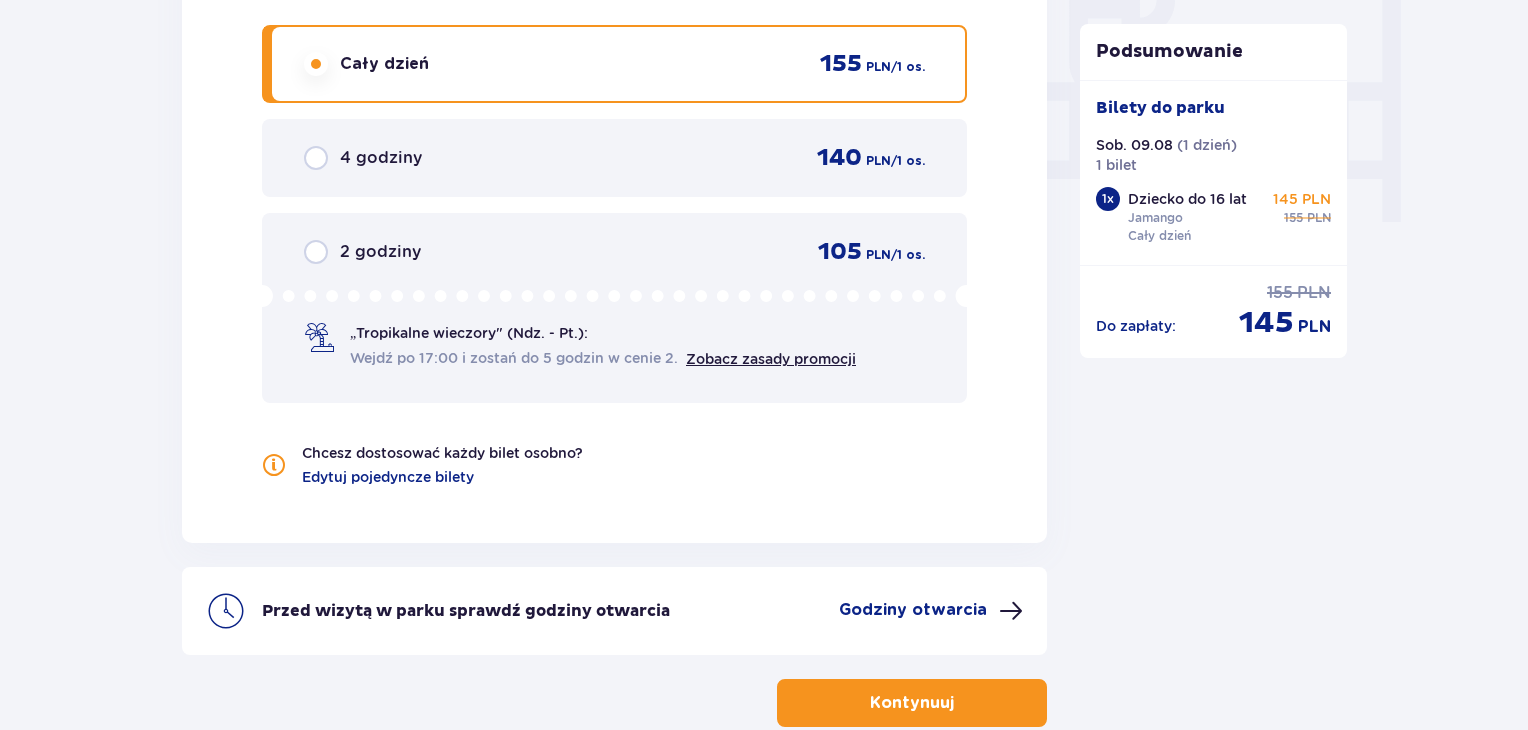 scroll, scrollTop: 2050, scrollLeft: 0, axis: vertical 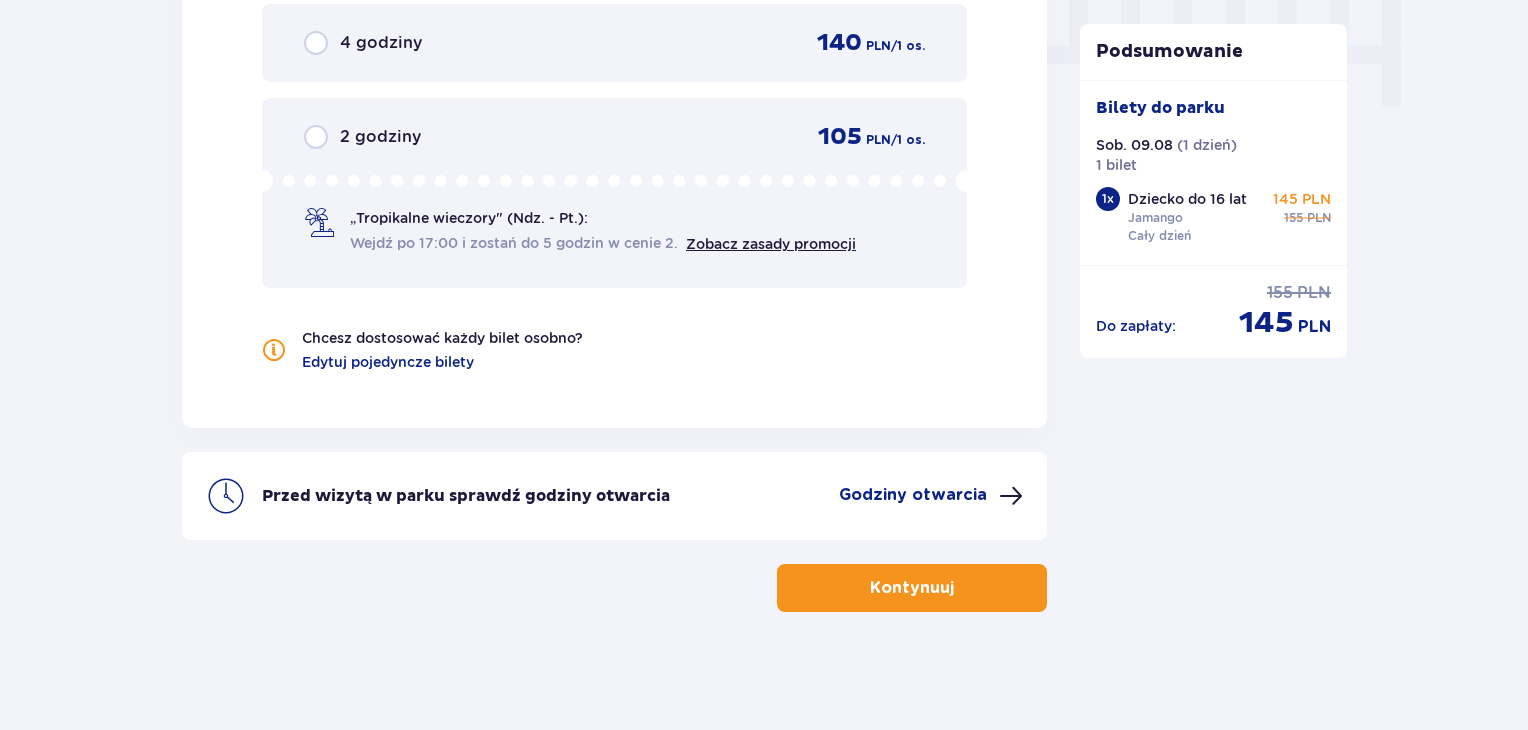click on "Kontynuuj" at bounding box center (912, 588) 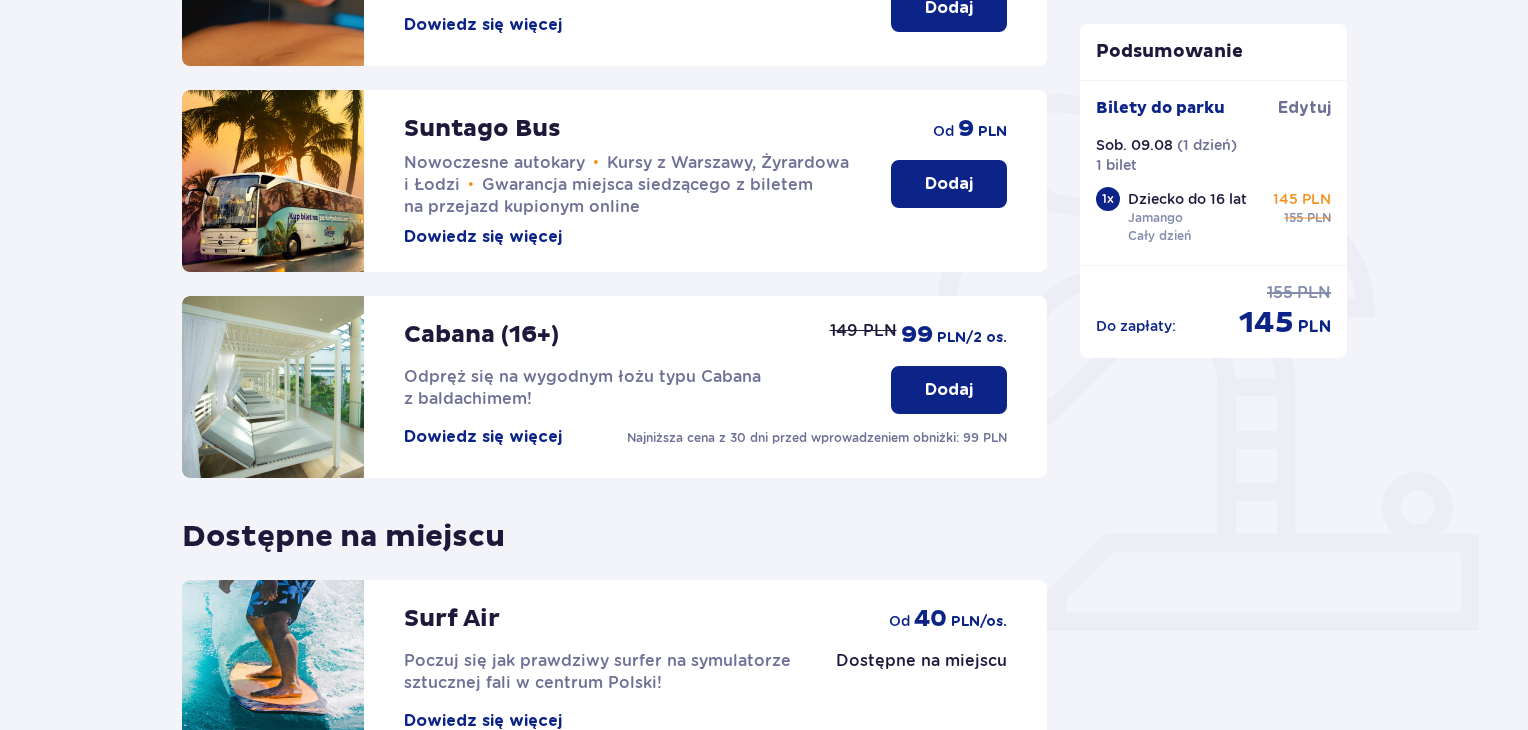 scroll, scrollTop: 626, scrollLeft: 0, axis: vertical 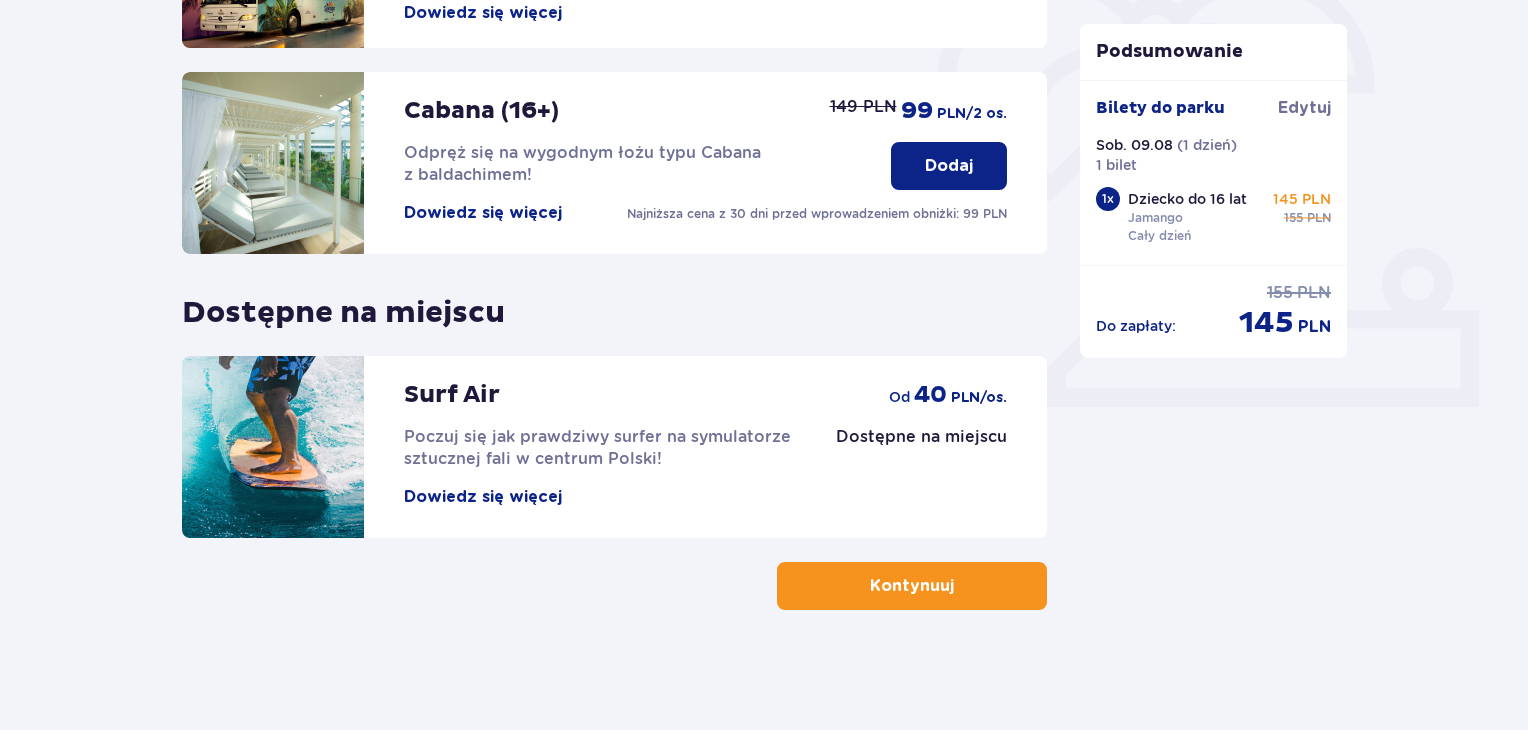 click on "Kontynuuj" at bounding box center (912, 586) 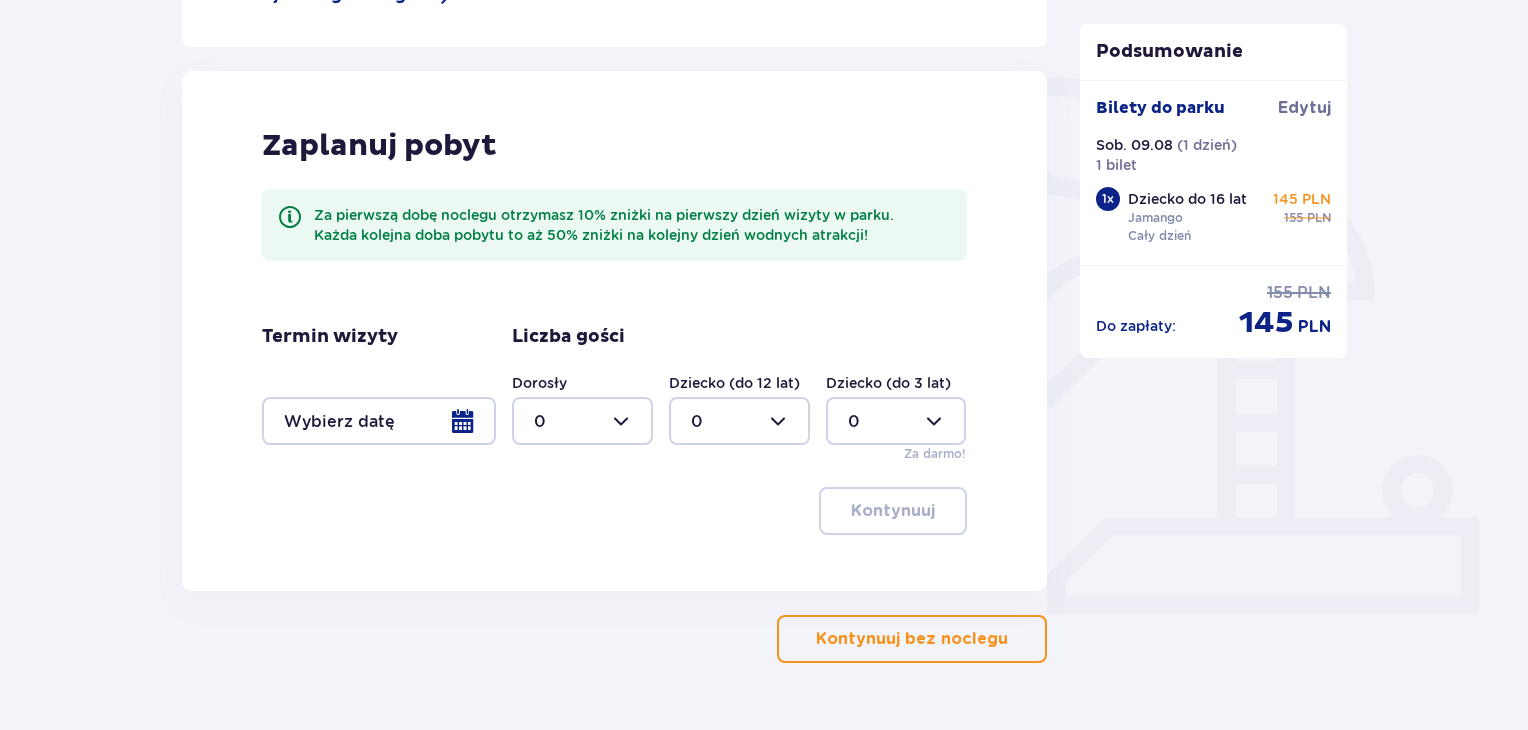 scroll, scrollTop: 427, scrollLeft: 0, axis: vertical 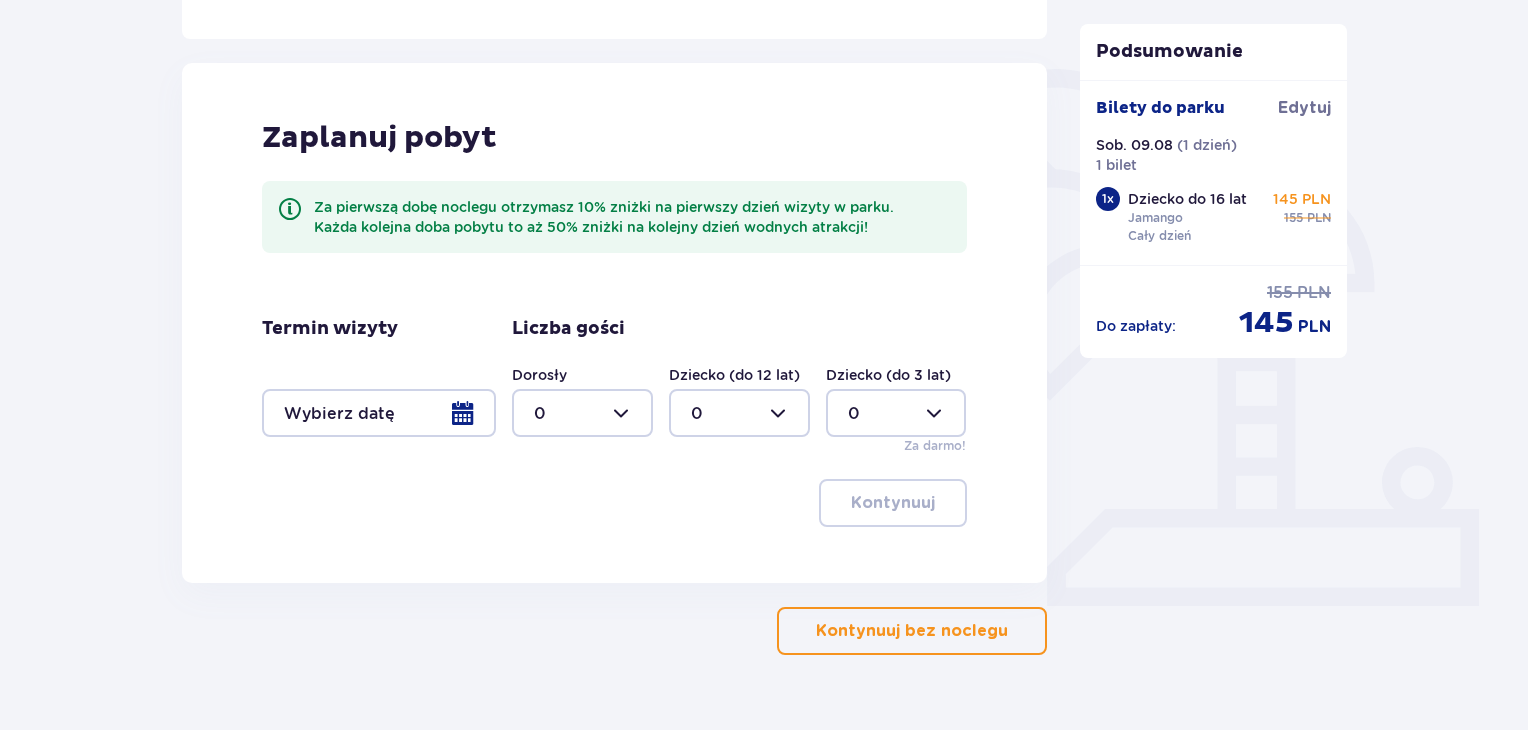 click at bounding box center [379, 413] 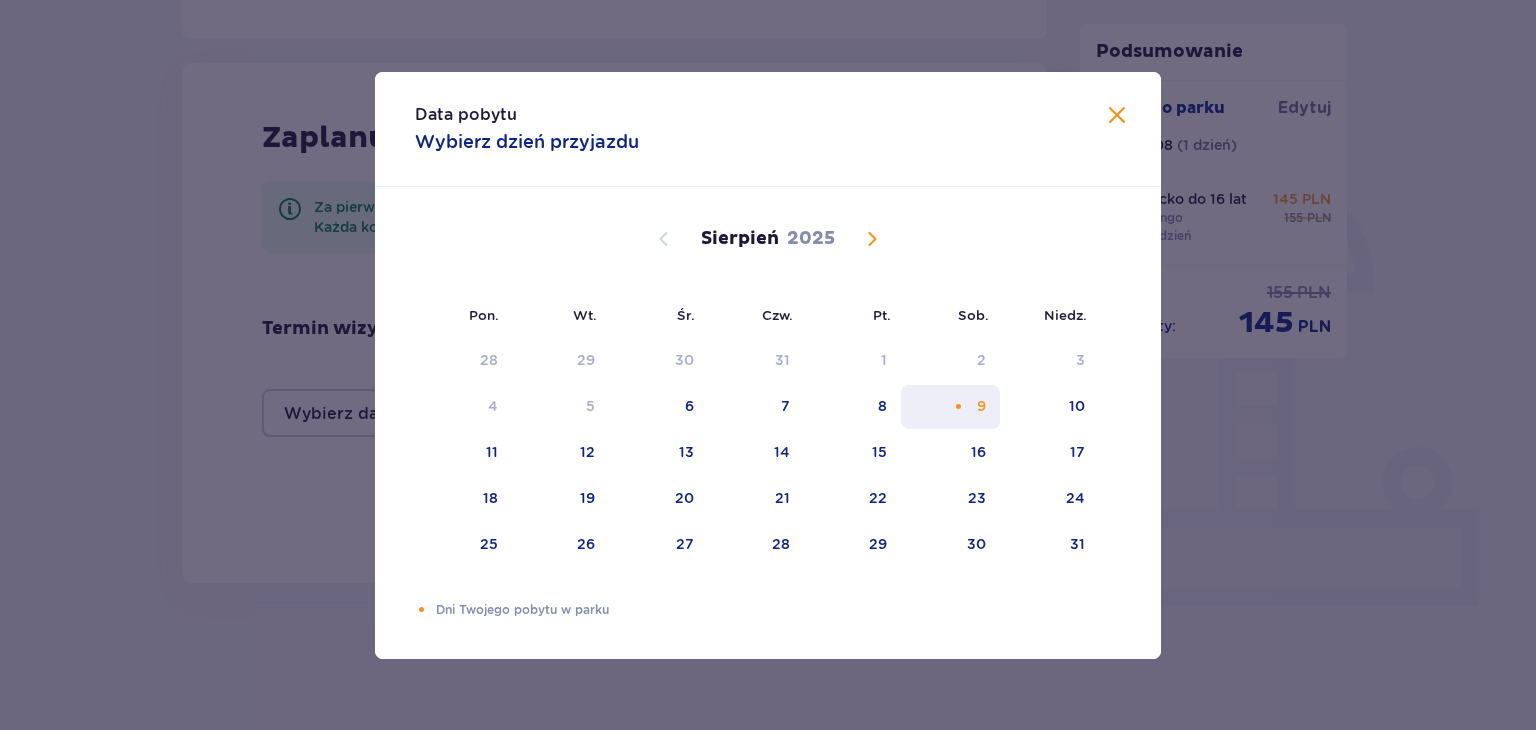 click on "9" at bounding box center [950, 407] 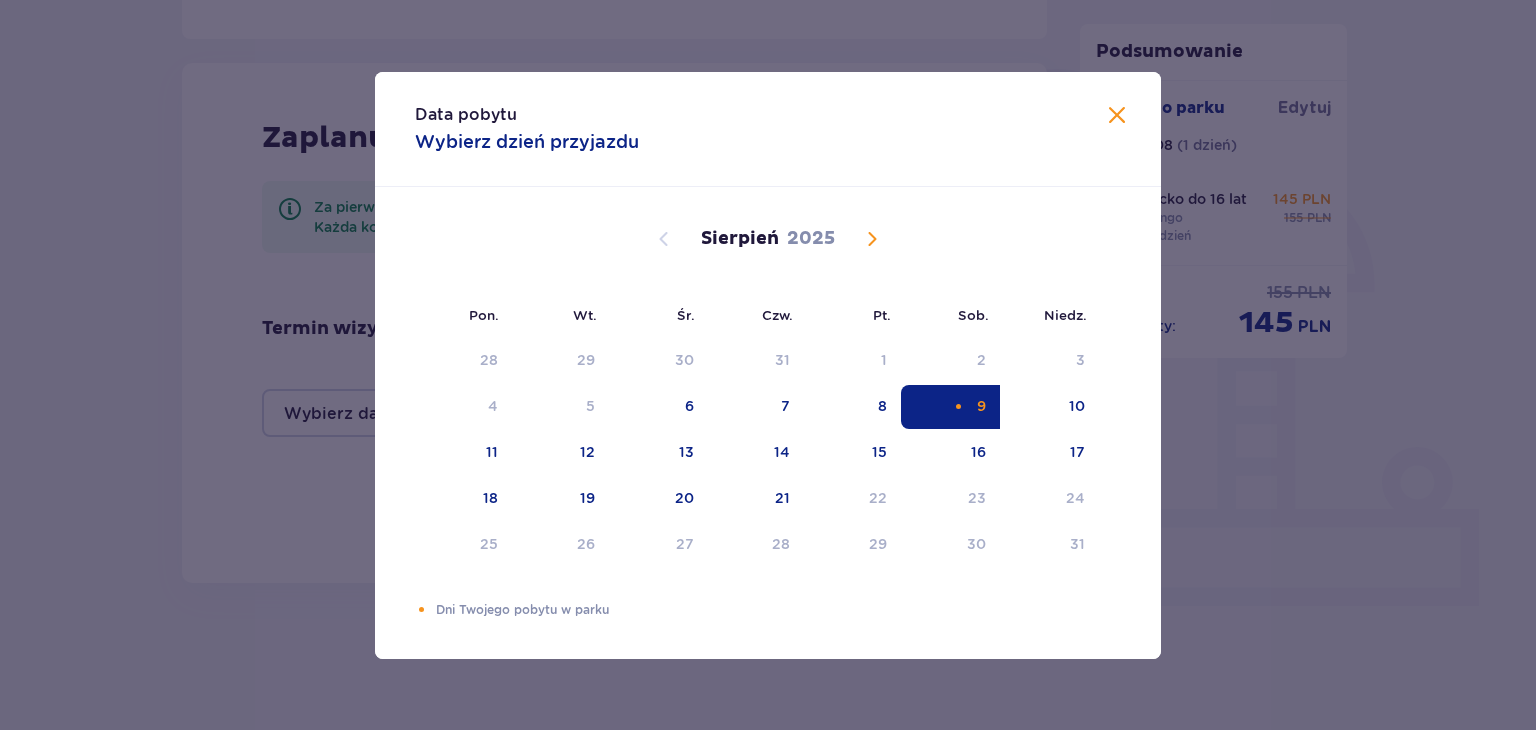 click at bounding box center (1117, 116) 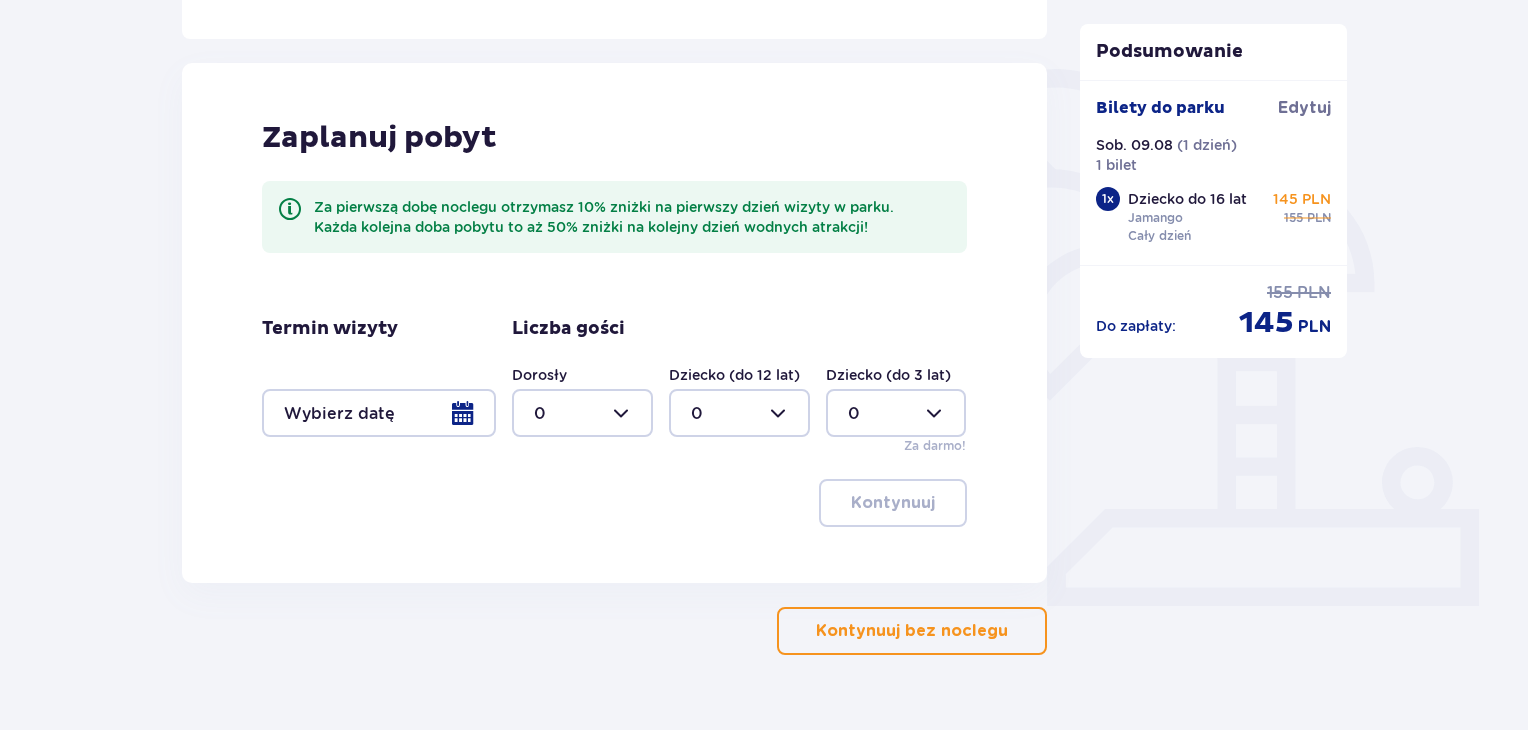 click at bounding box center (582, 413) 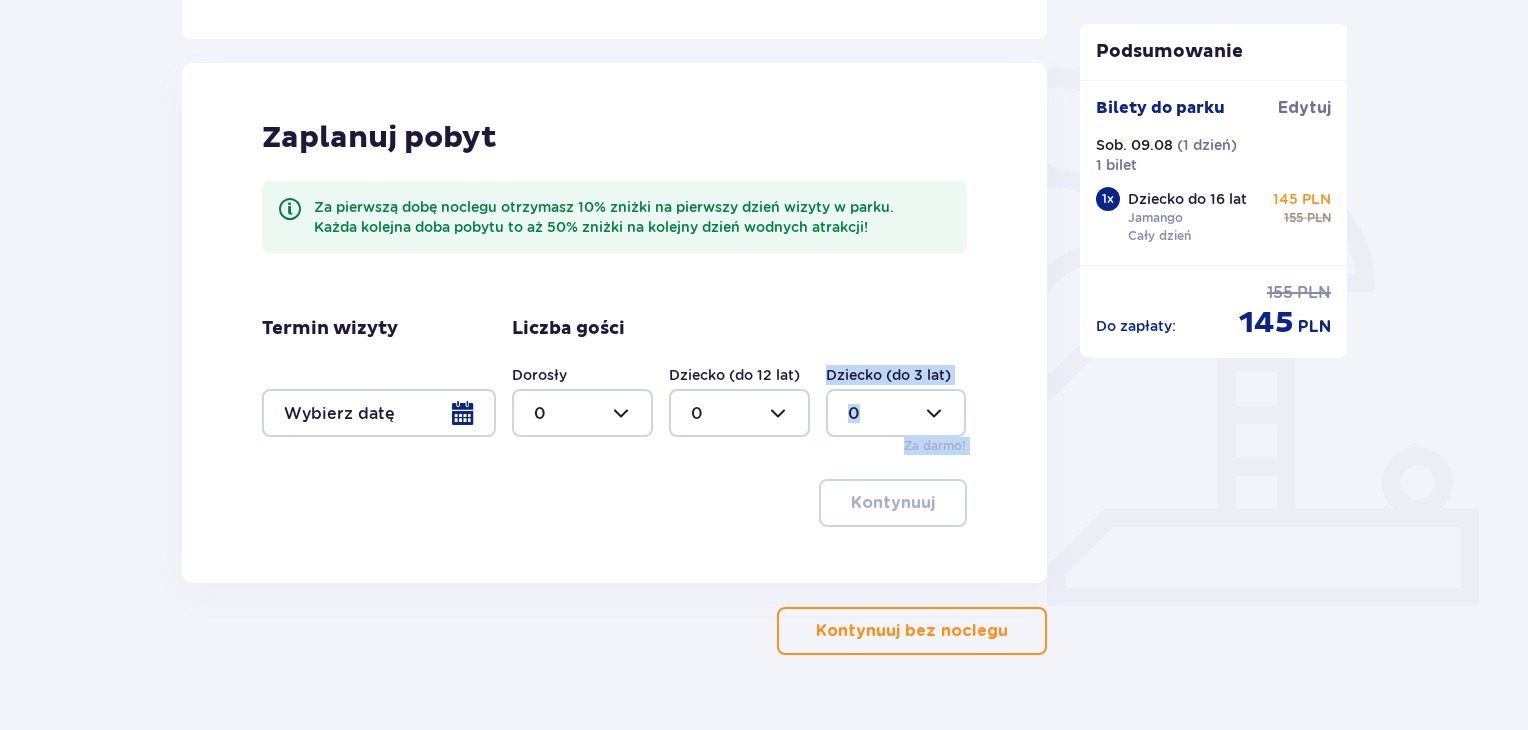 drag, startPoint x: 714, startPoint y: 497, endPoint x: 788, endPoint y: 419, distance: 107.51744 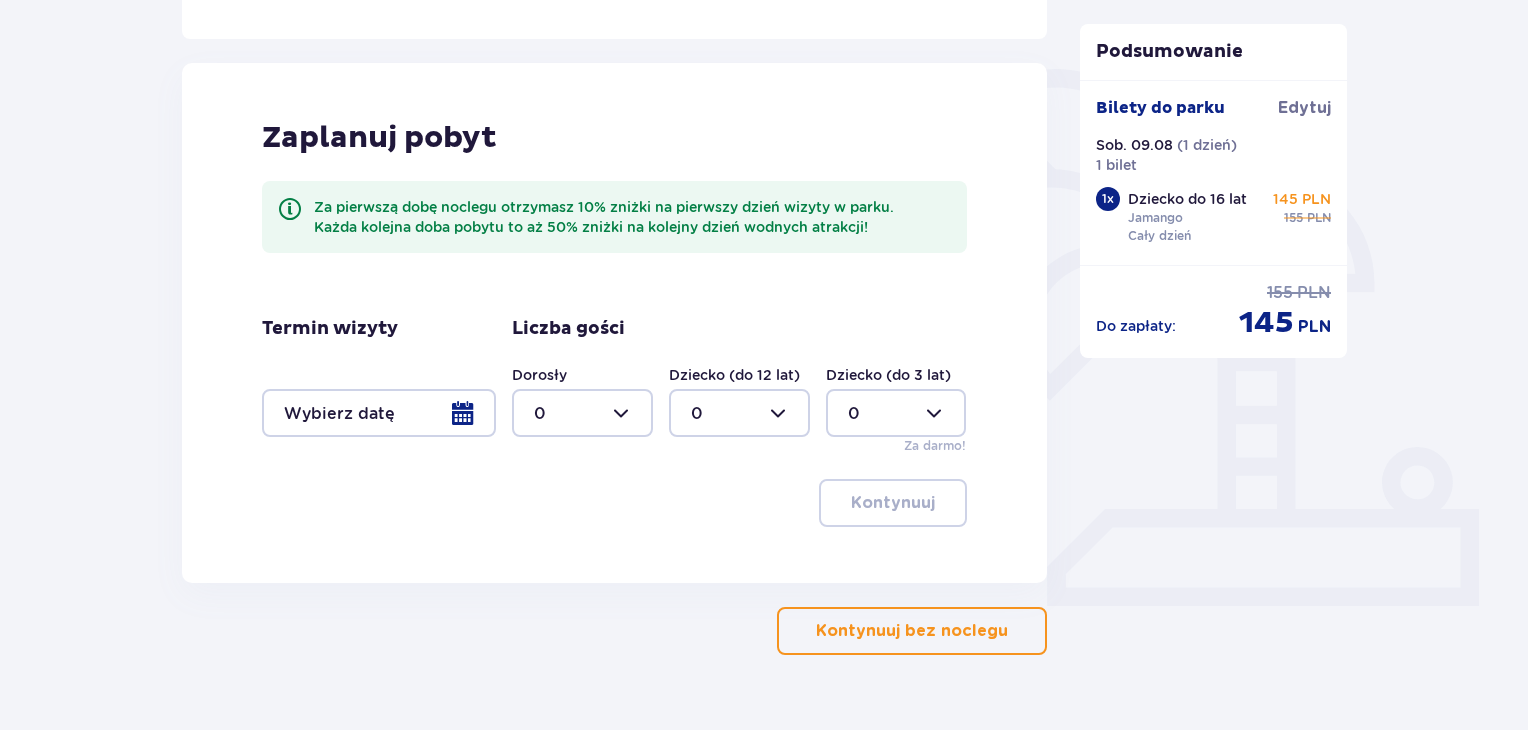 click on "Dorosły   0 Dziecko (do 12 lat)   0 Dziecko (do 3 lat)   0 Za darmo!" at bounding box center [739, 410] 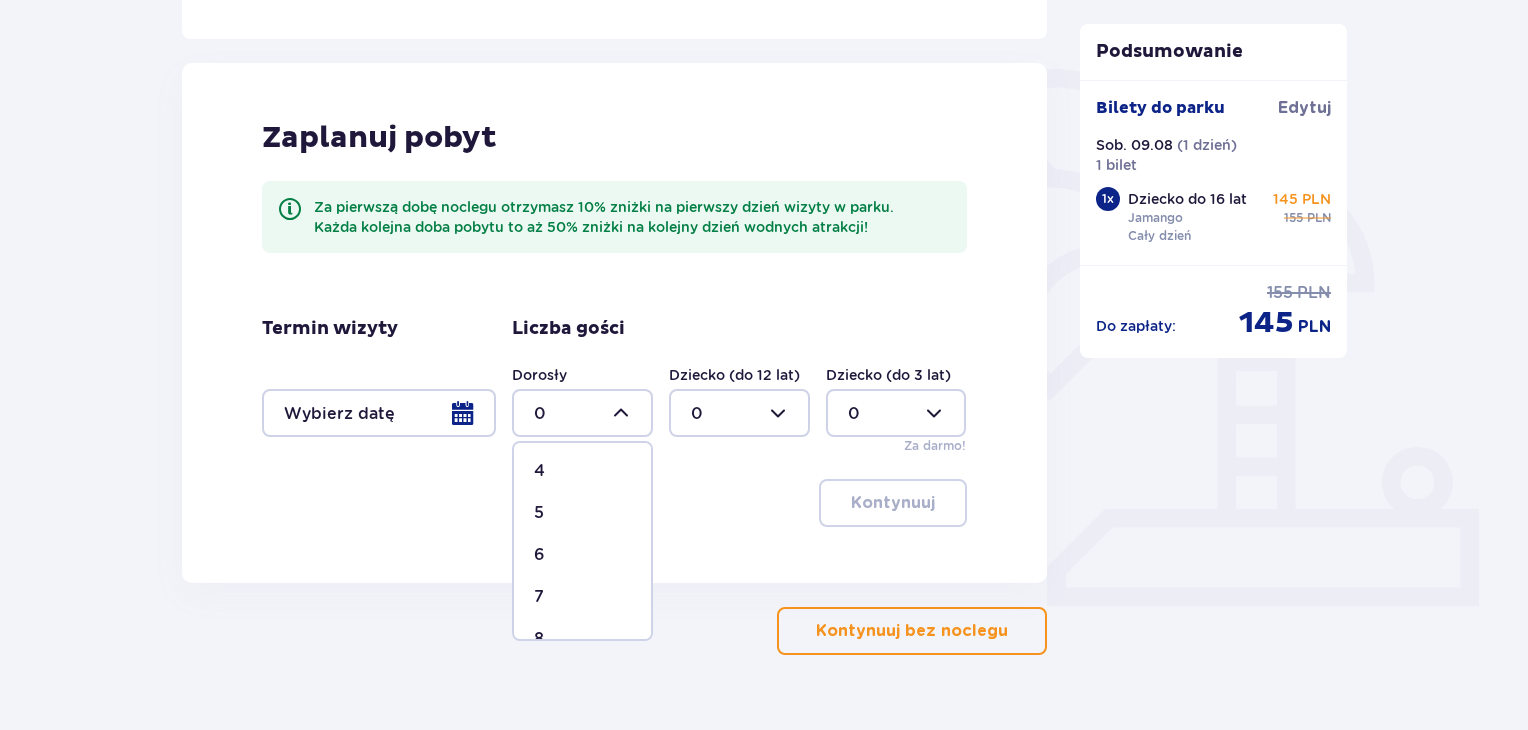 scroll, scrollTop: 172, scrollLeft: 0, axis: vertical 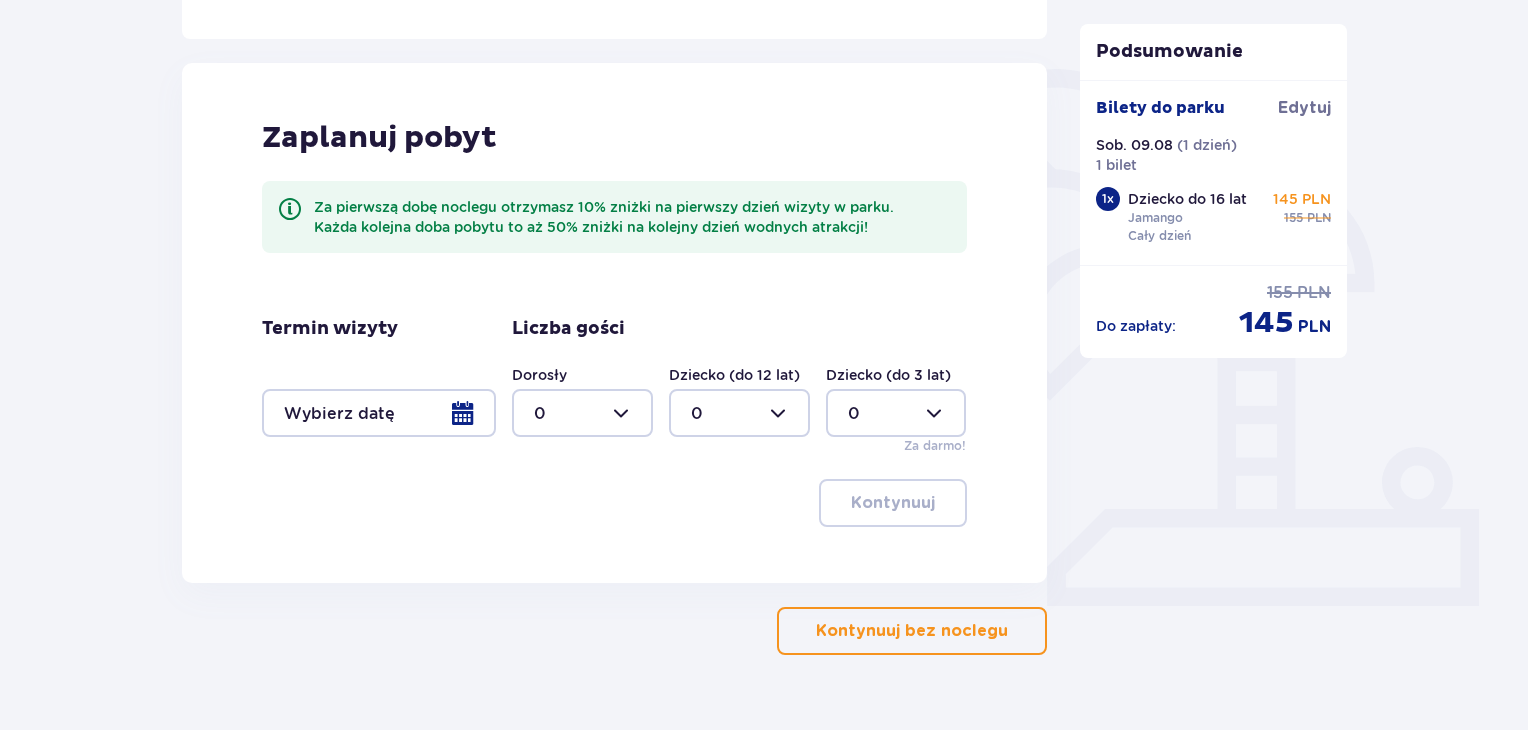 click on "Kontynuuj bez noclegu" at bounding box center (912, 631) 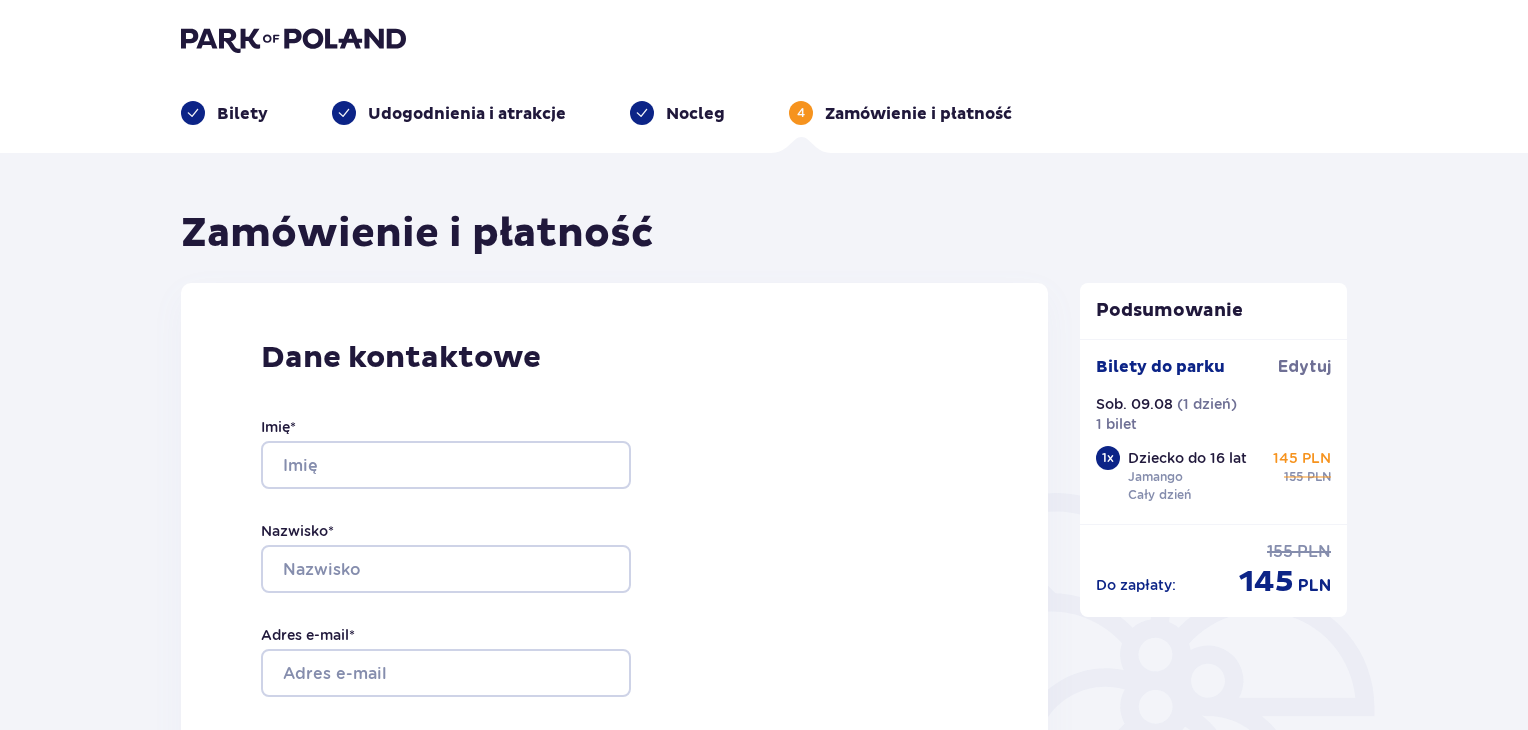 scroll, scrollTop: 0, scrollLeft: 0, axis: both 